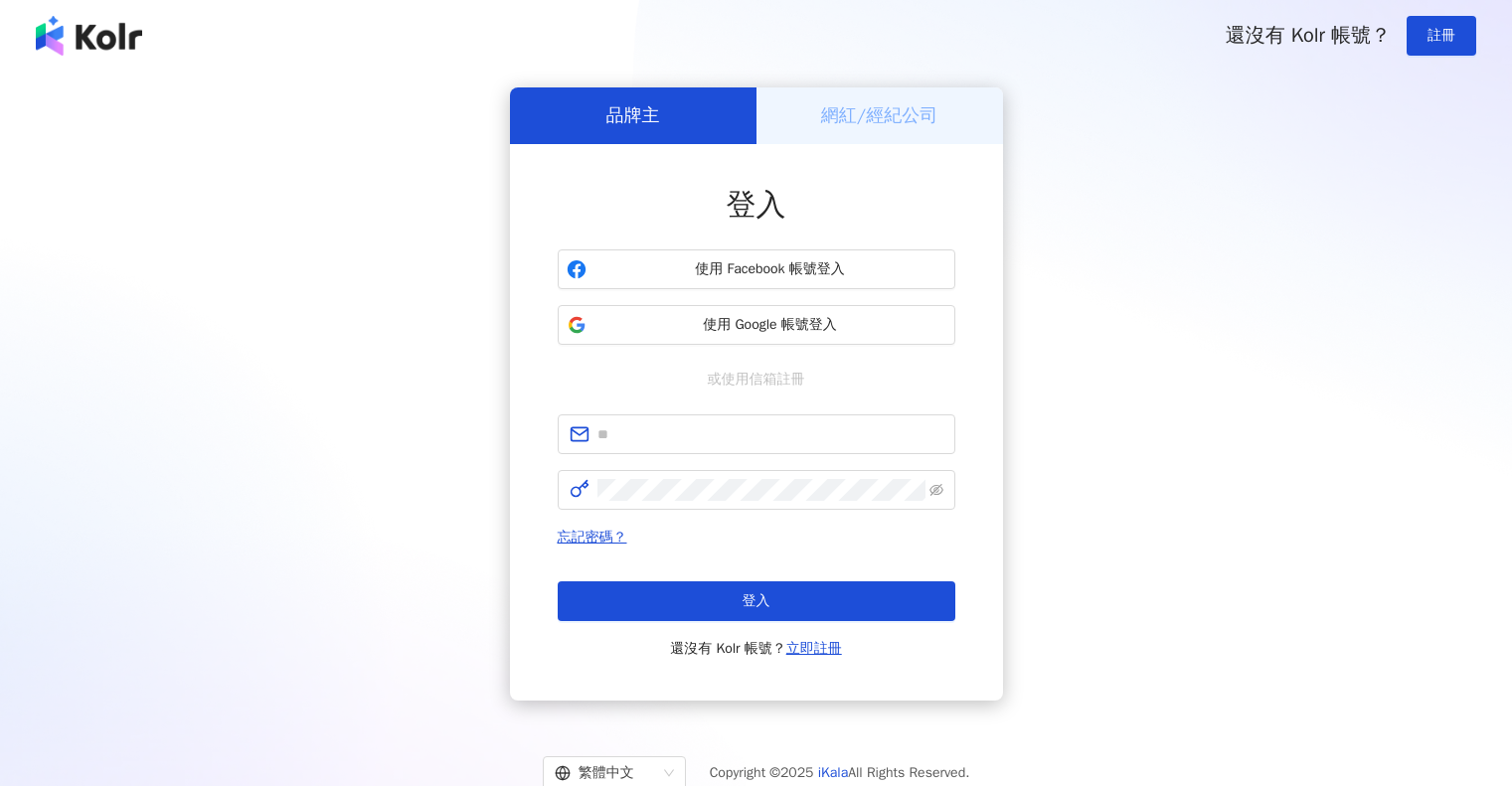 scroll, scrollTop: 0, scrollLeft: 0, axis: both 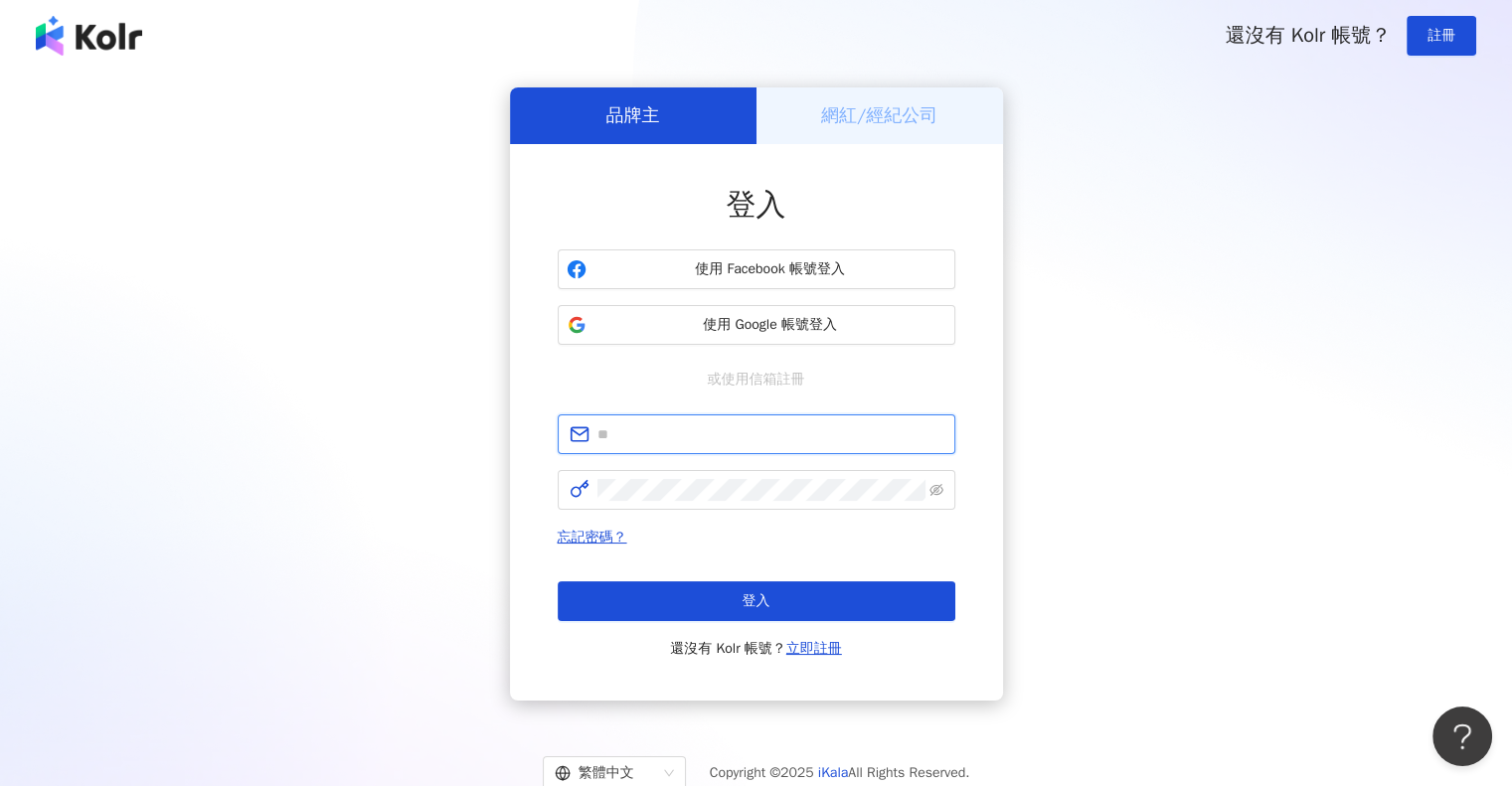 click at bounding box center [770, 434] 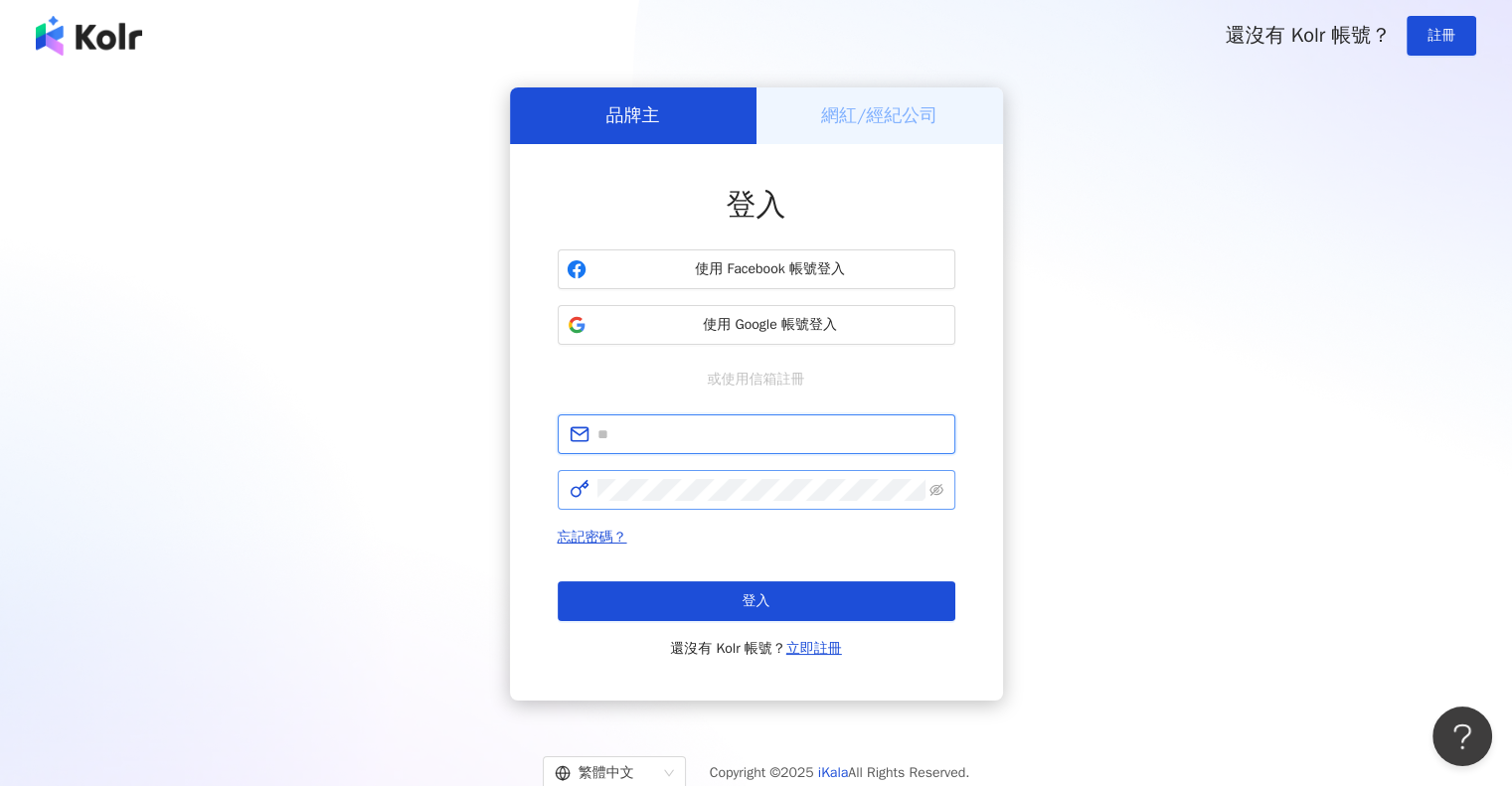 type on "**********" 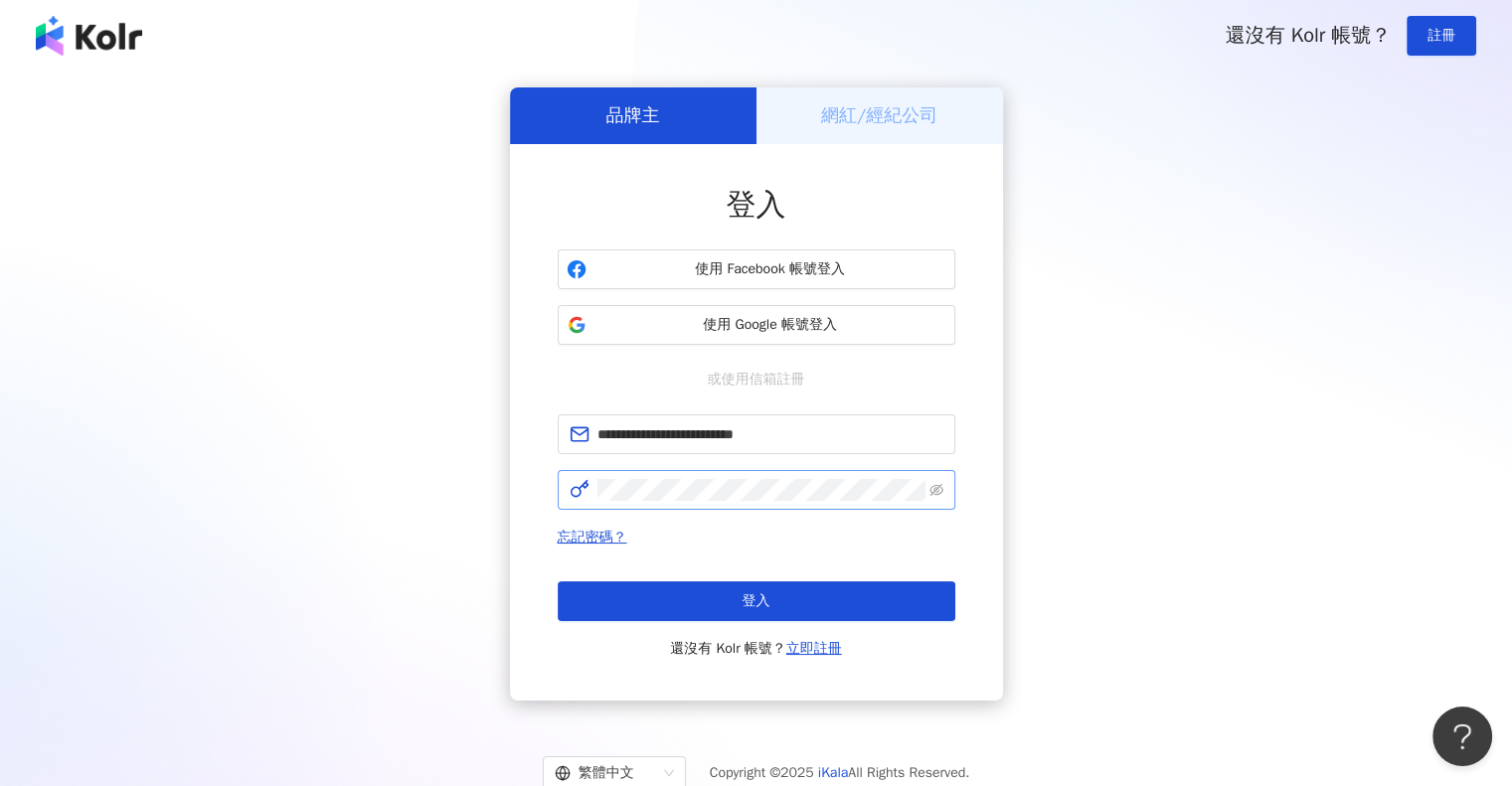click at bounding box center [756, 490] 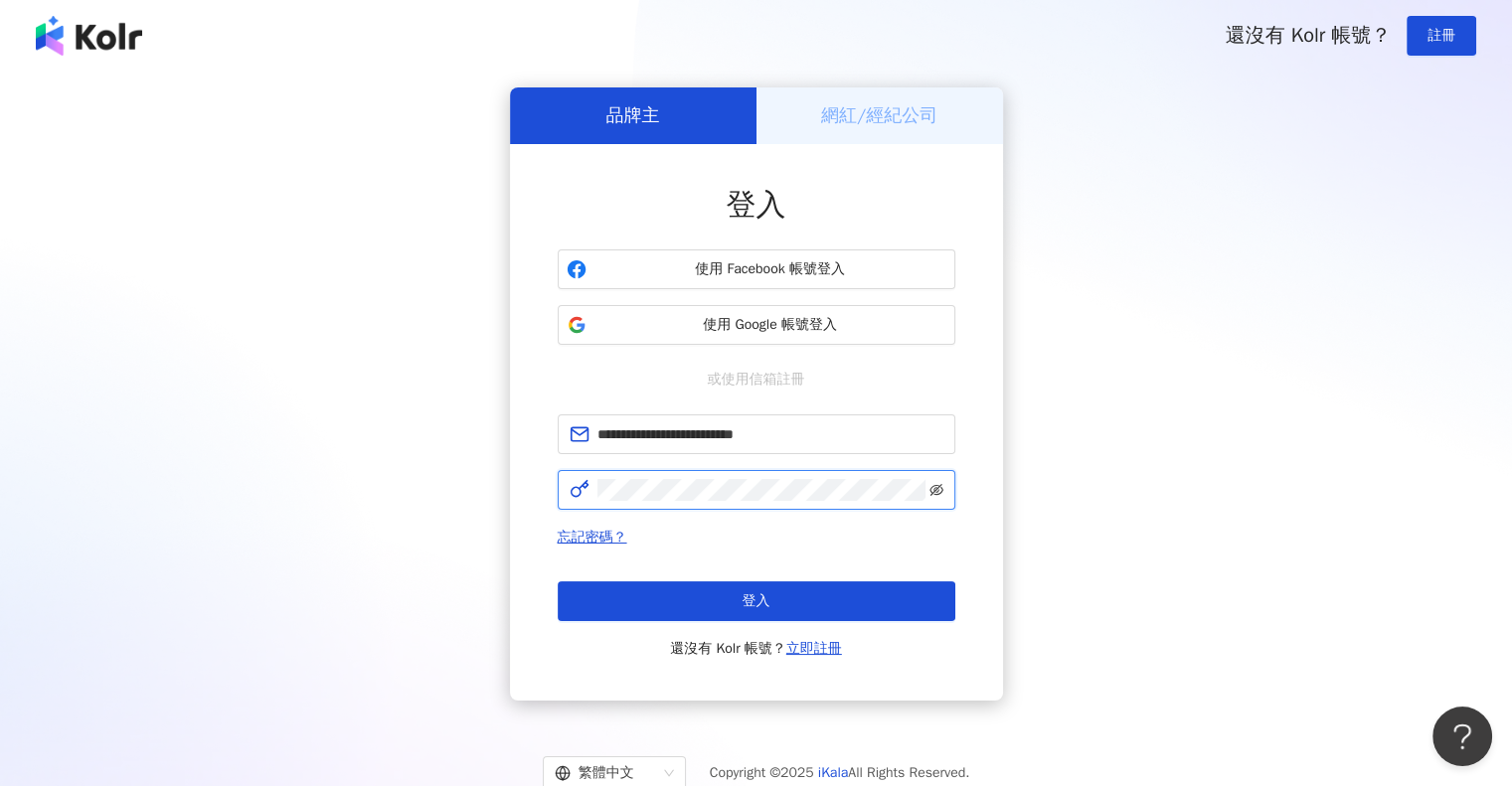 click 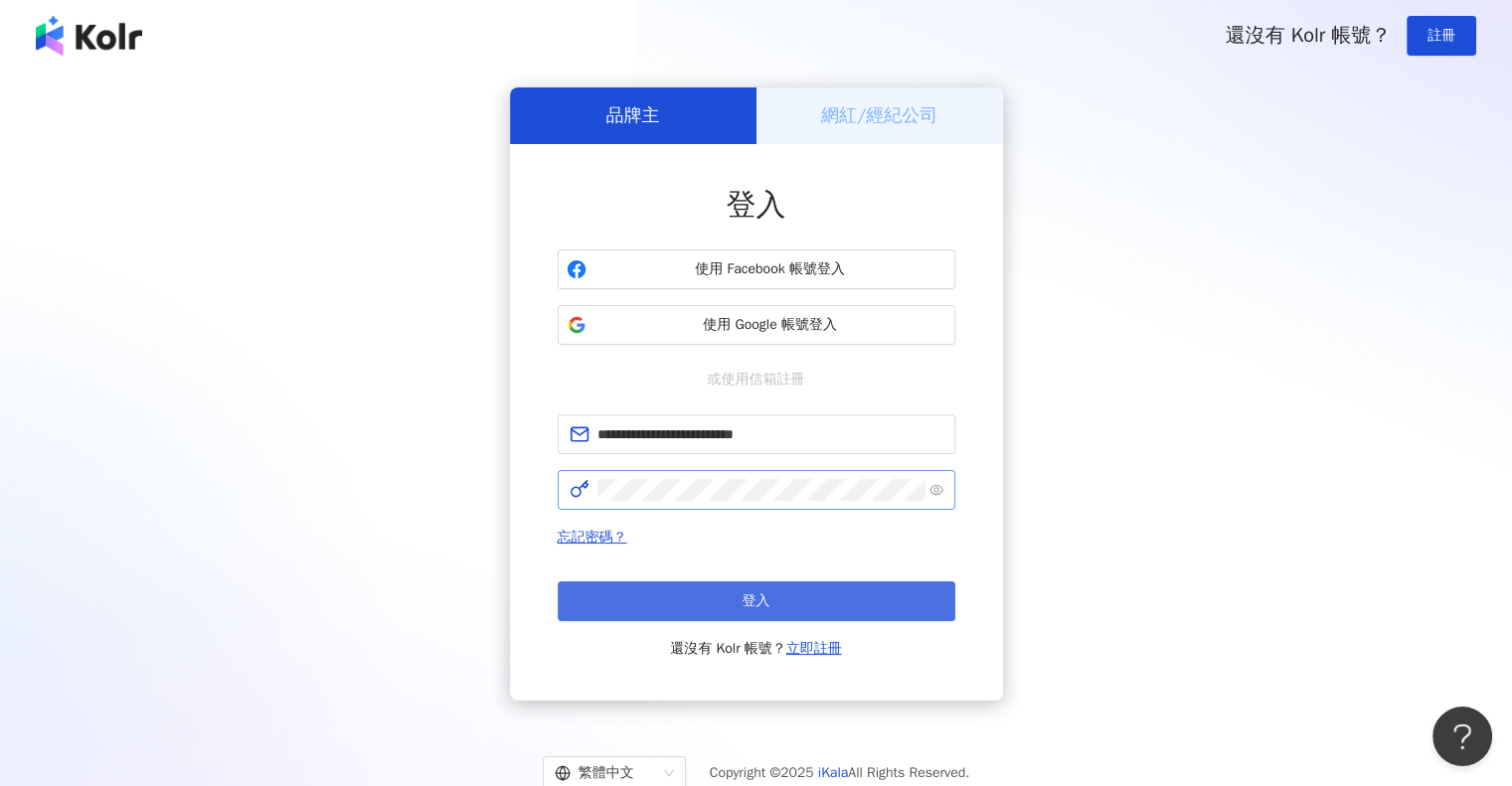 click on "登入" at bounding box center [756, 601] 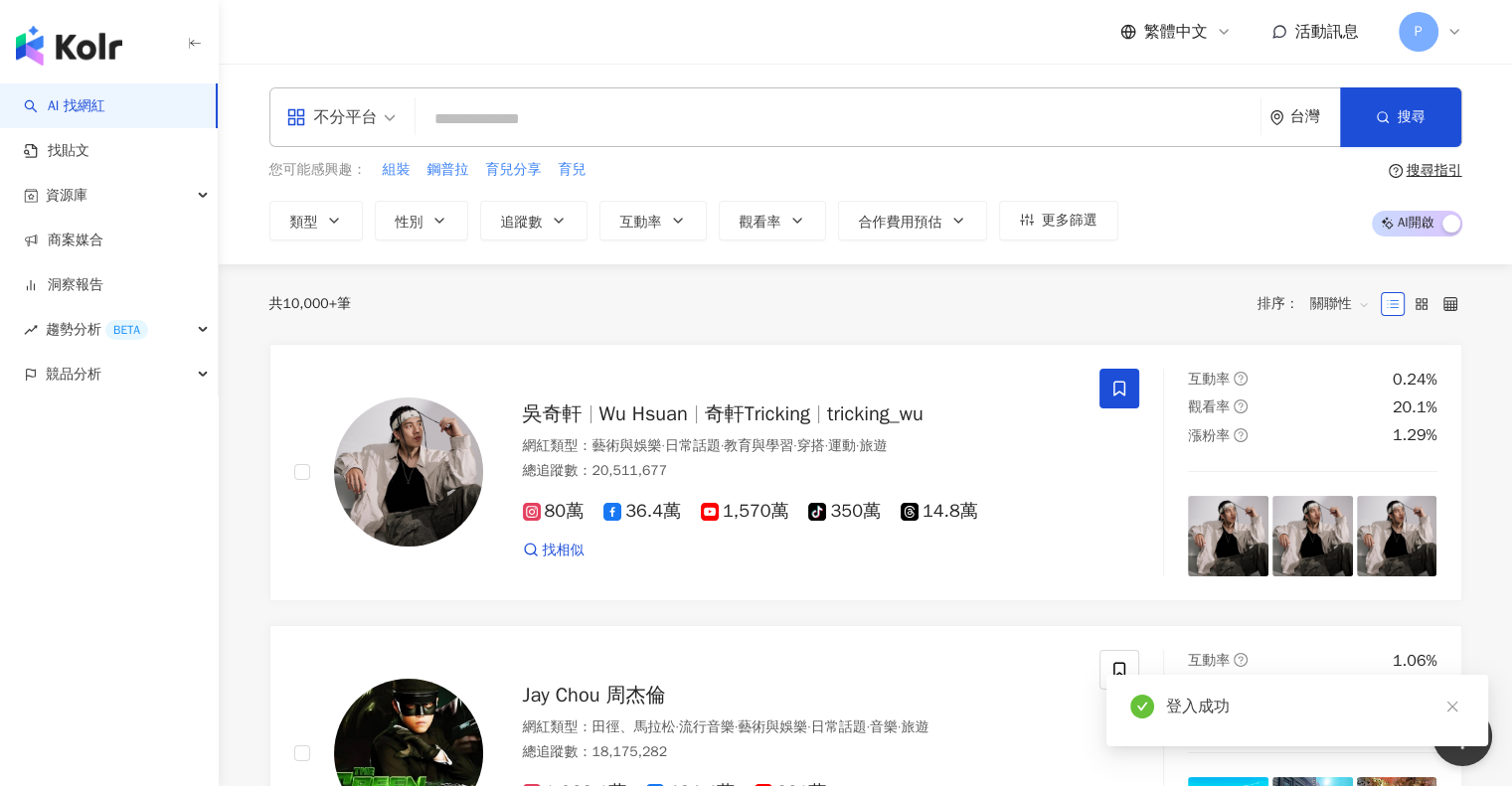 click at bounding box center [838, 119] 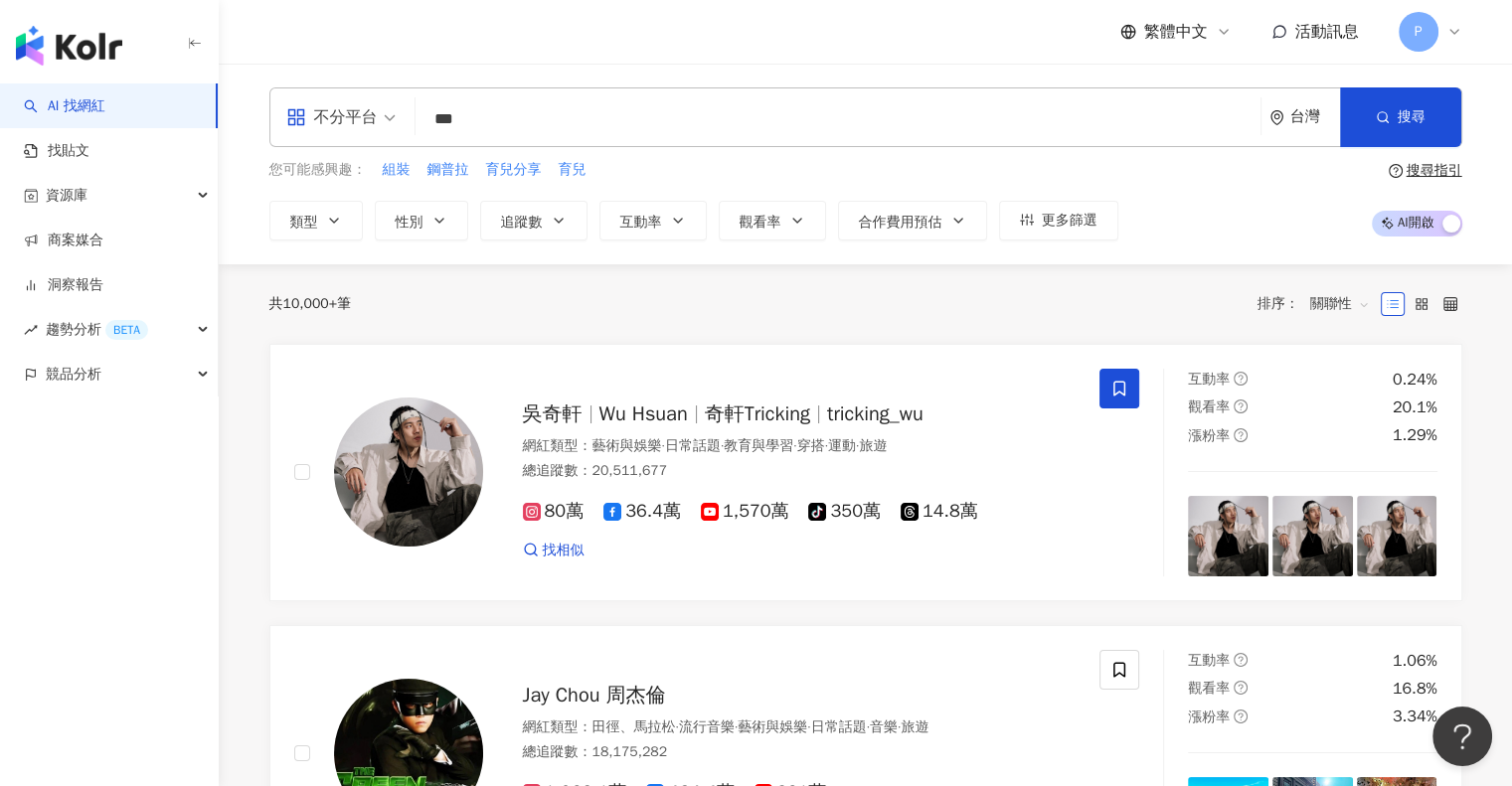 type on "***" 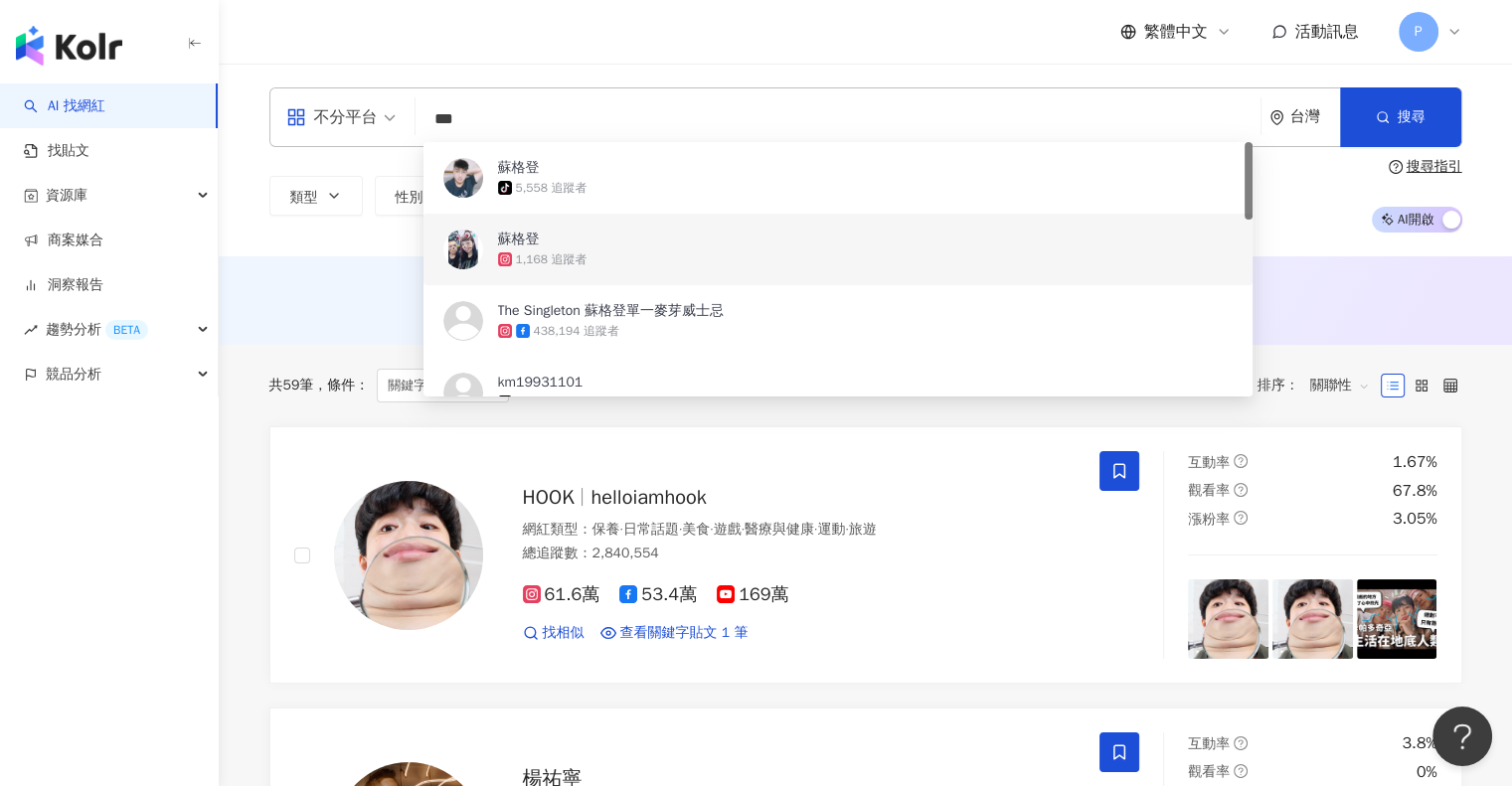 click on "AI 推薦 ： 無結果，請嘗試搜尋其他語言關鍵字或條件" at bounding box center (866, 304) 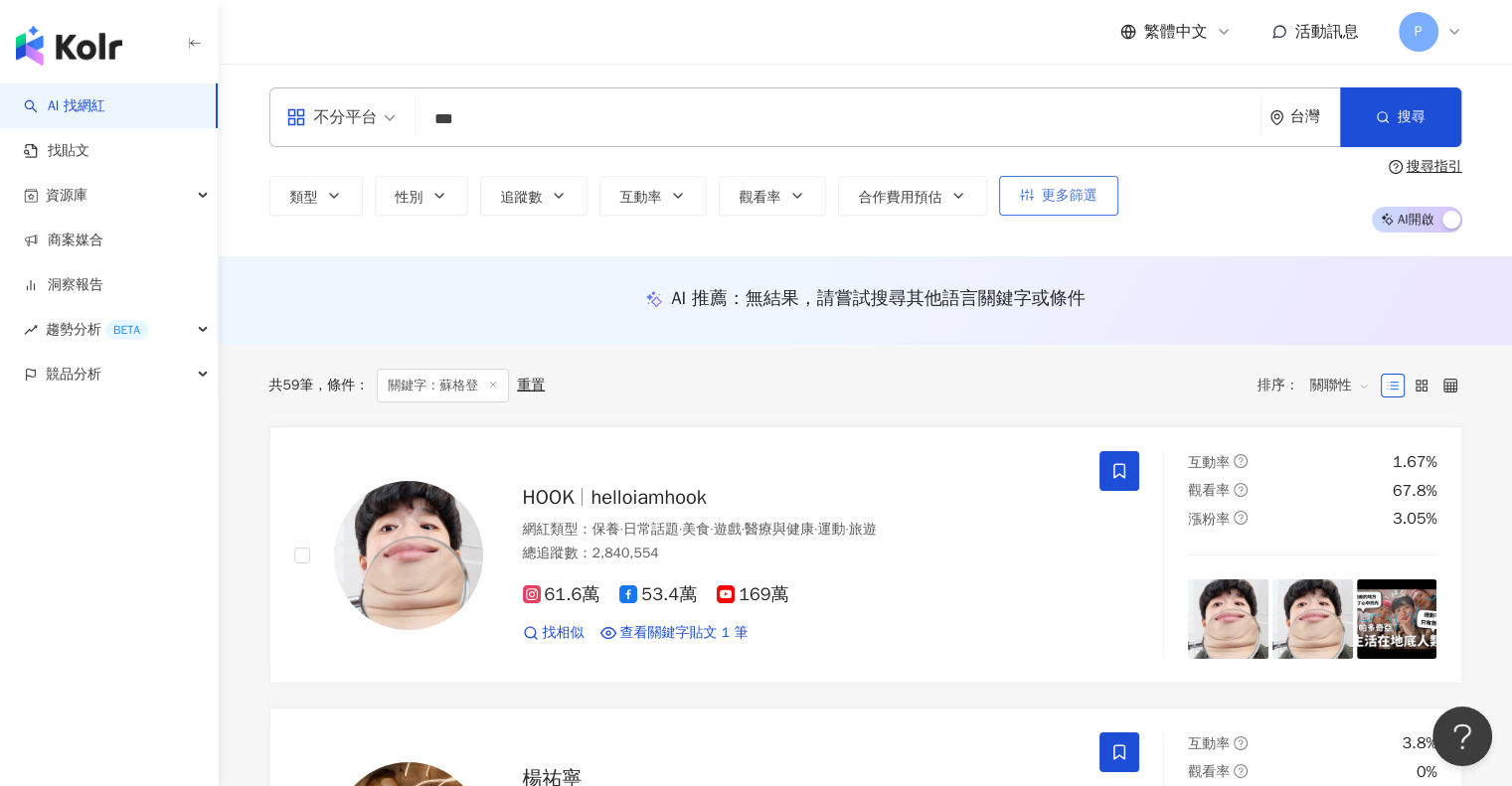 click on "更多篩選" at bounding box center (1070, 196) 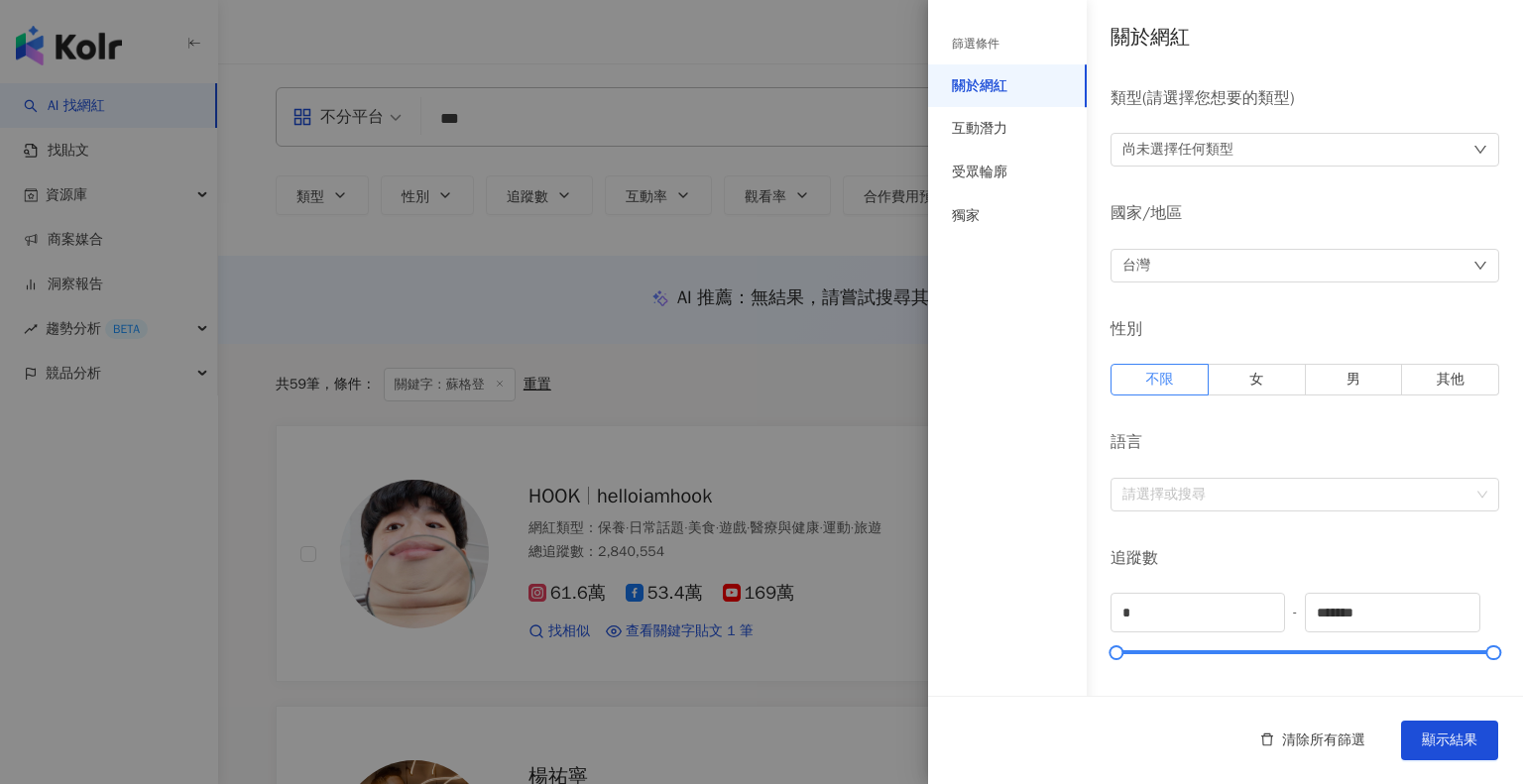 click at bounding box center [762, 392] 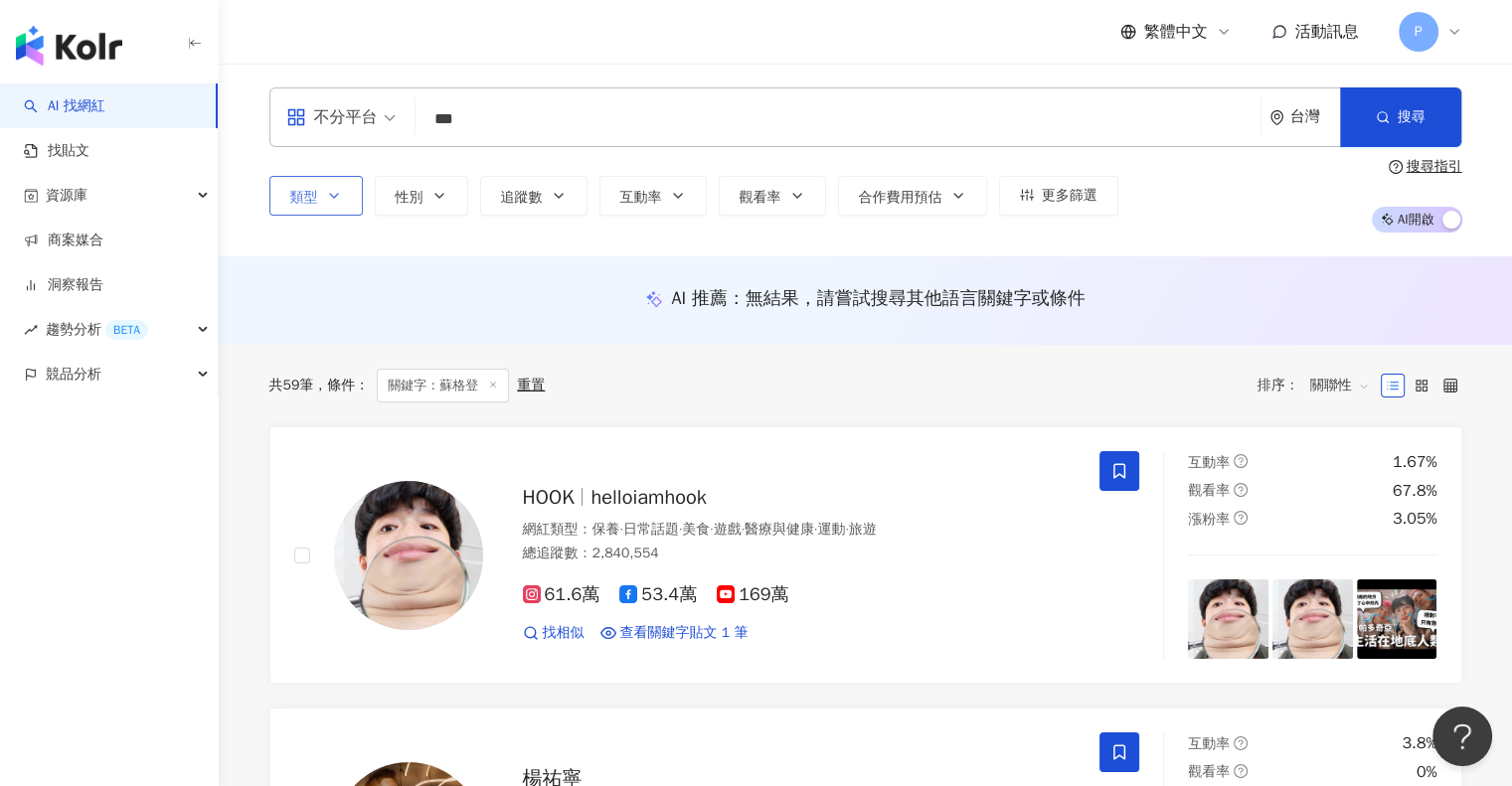 click 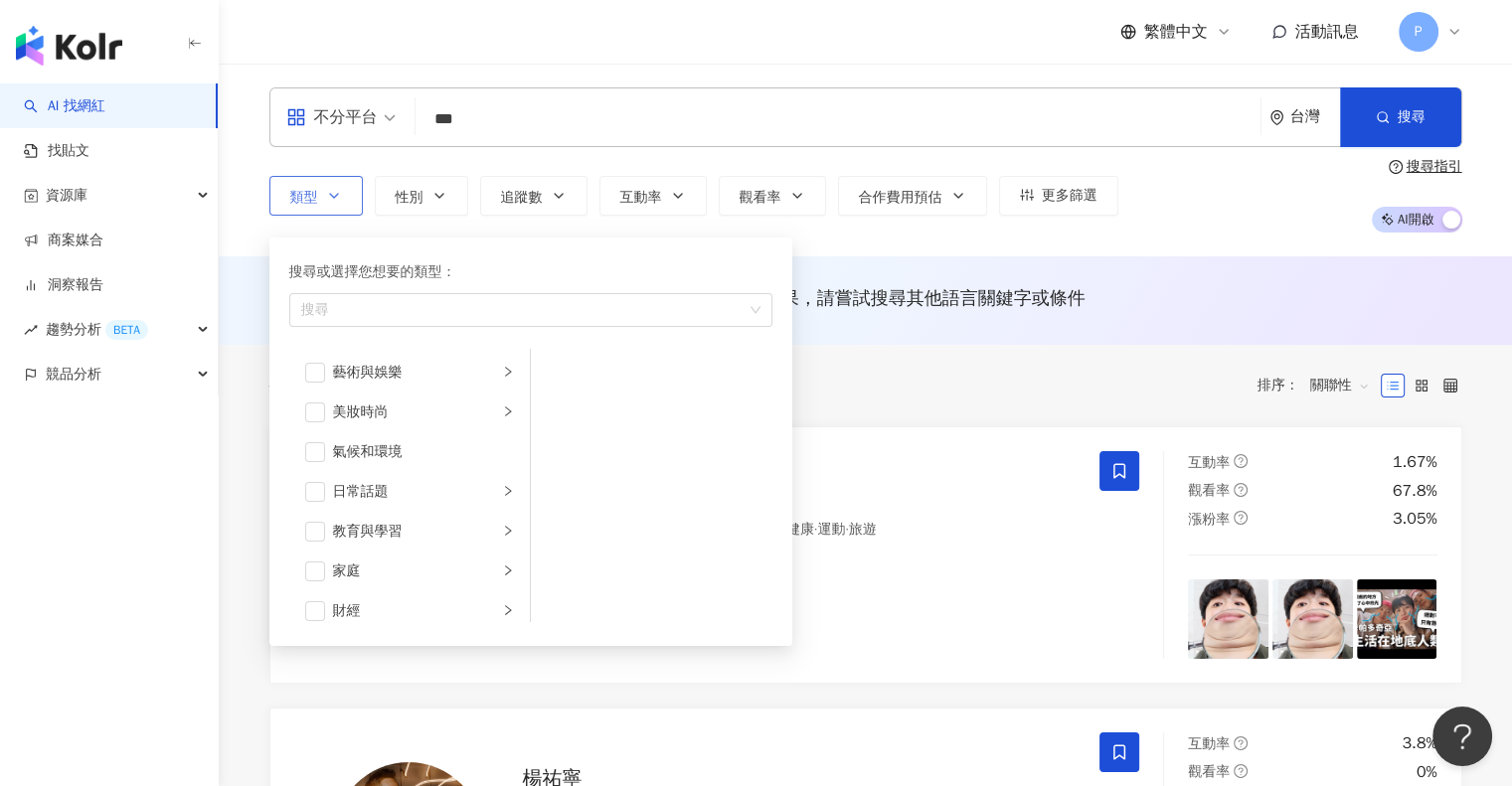 click 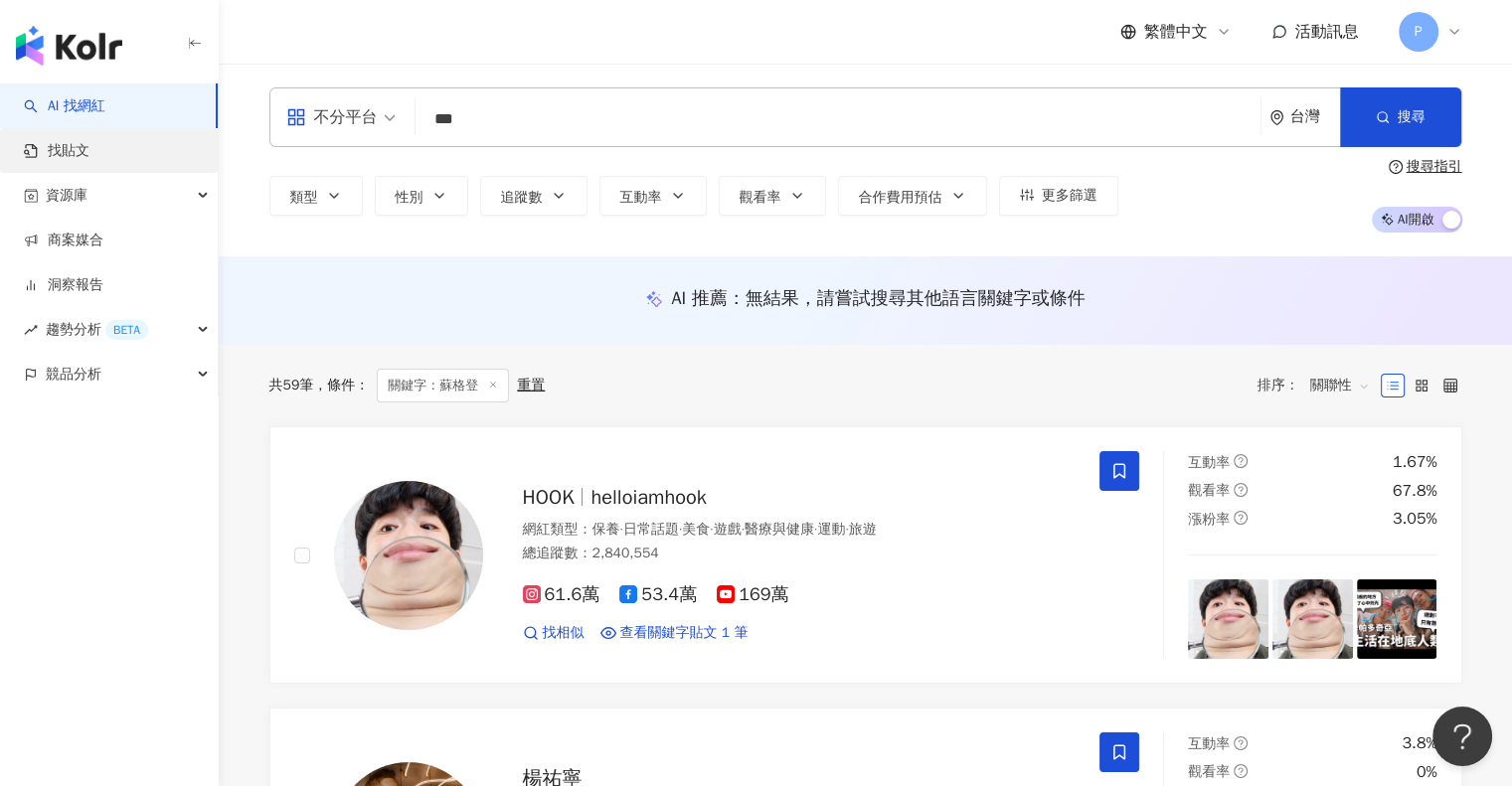 click on "找貼文" at bounding box center [57, 151] 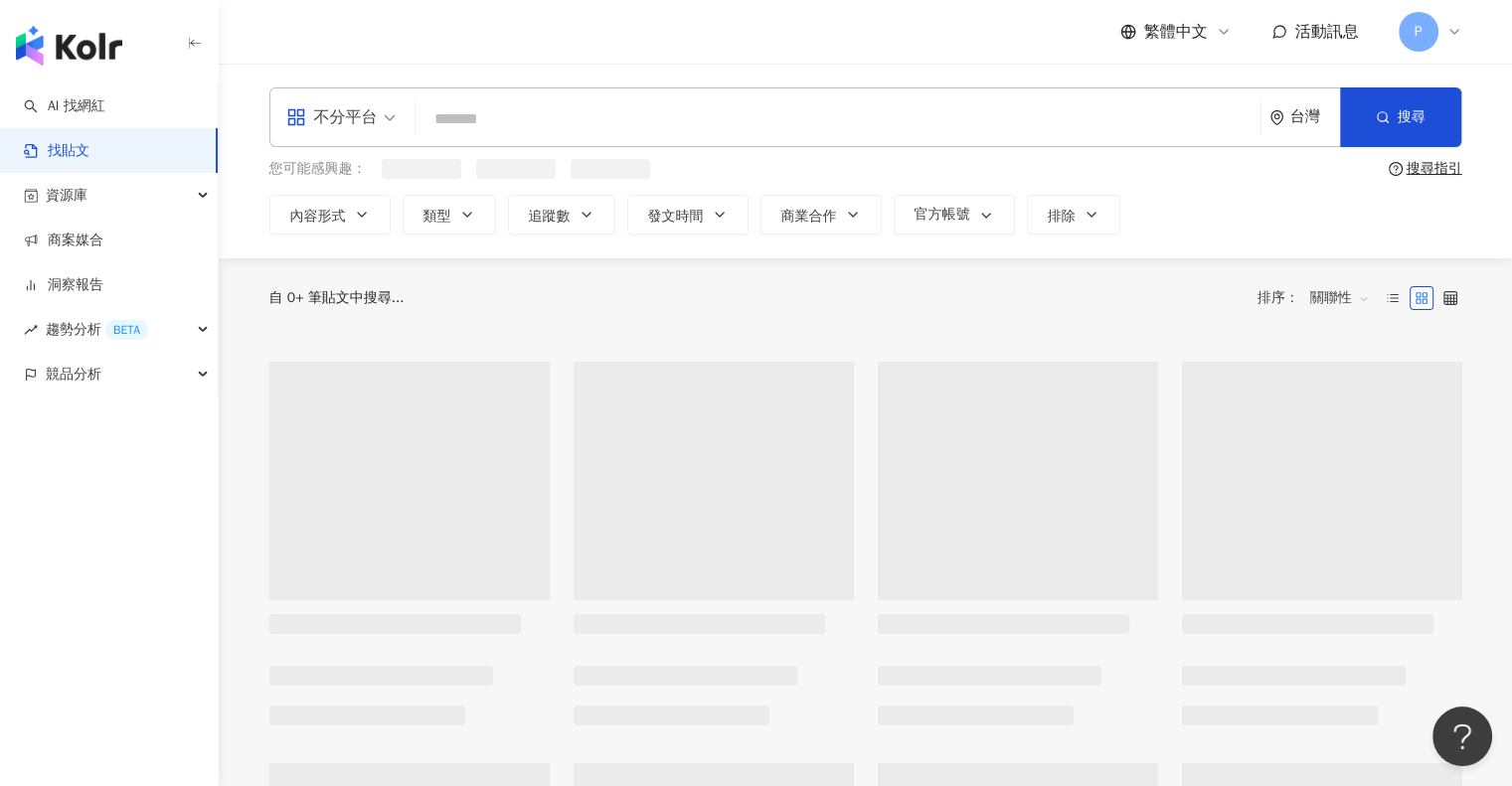 click at bounding box center [838, 118] 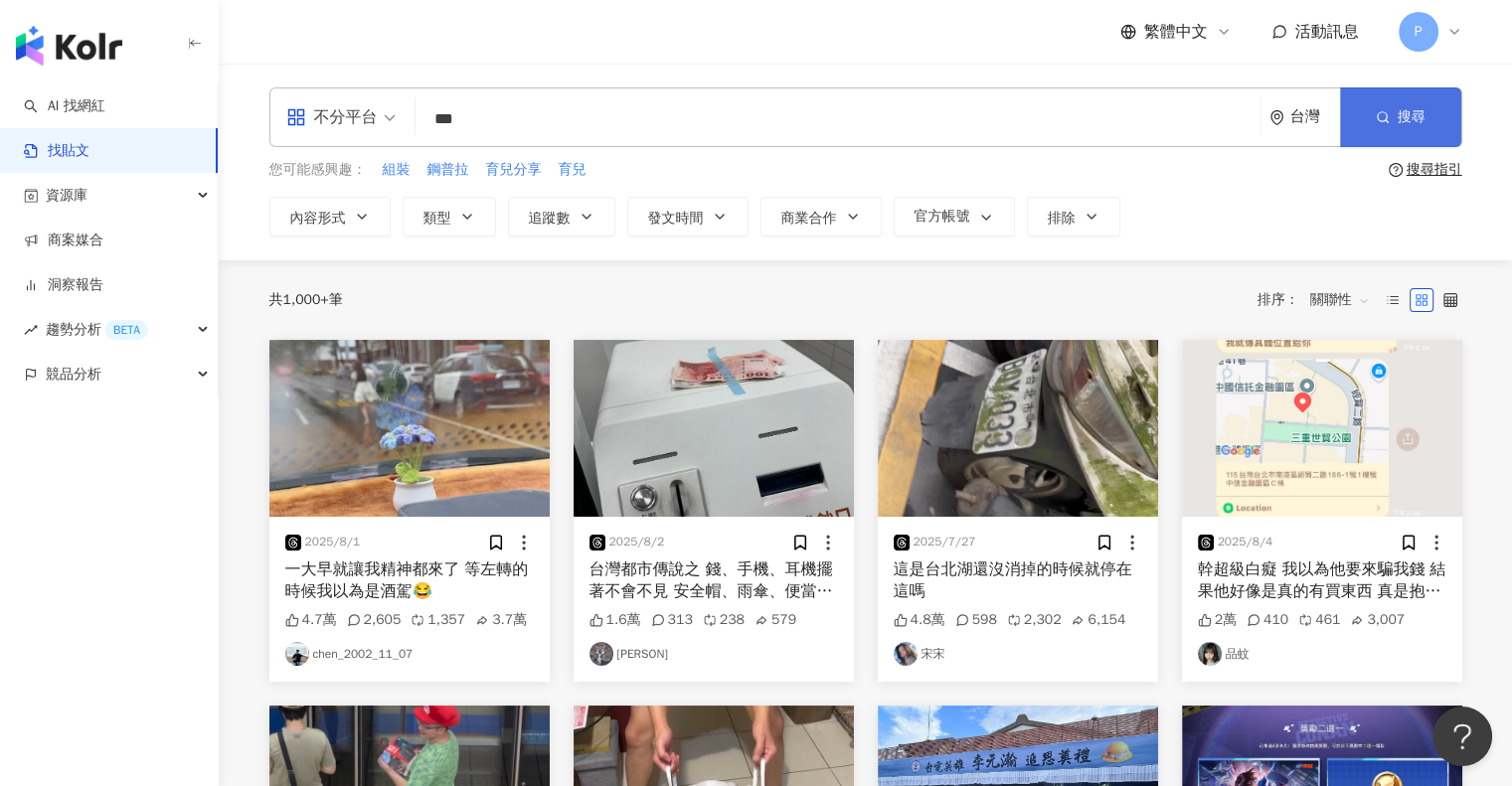 type on "***" 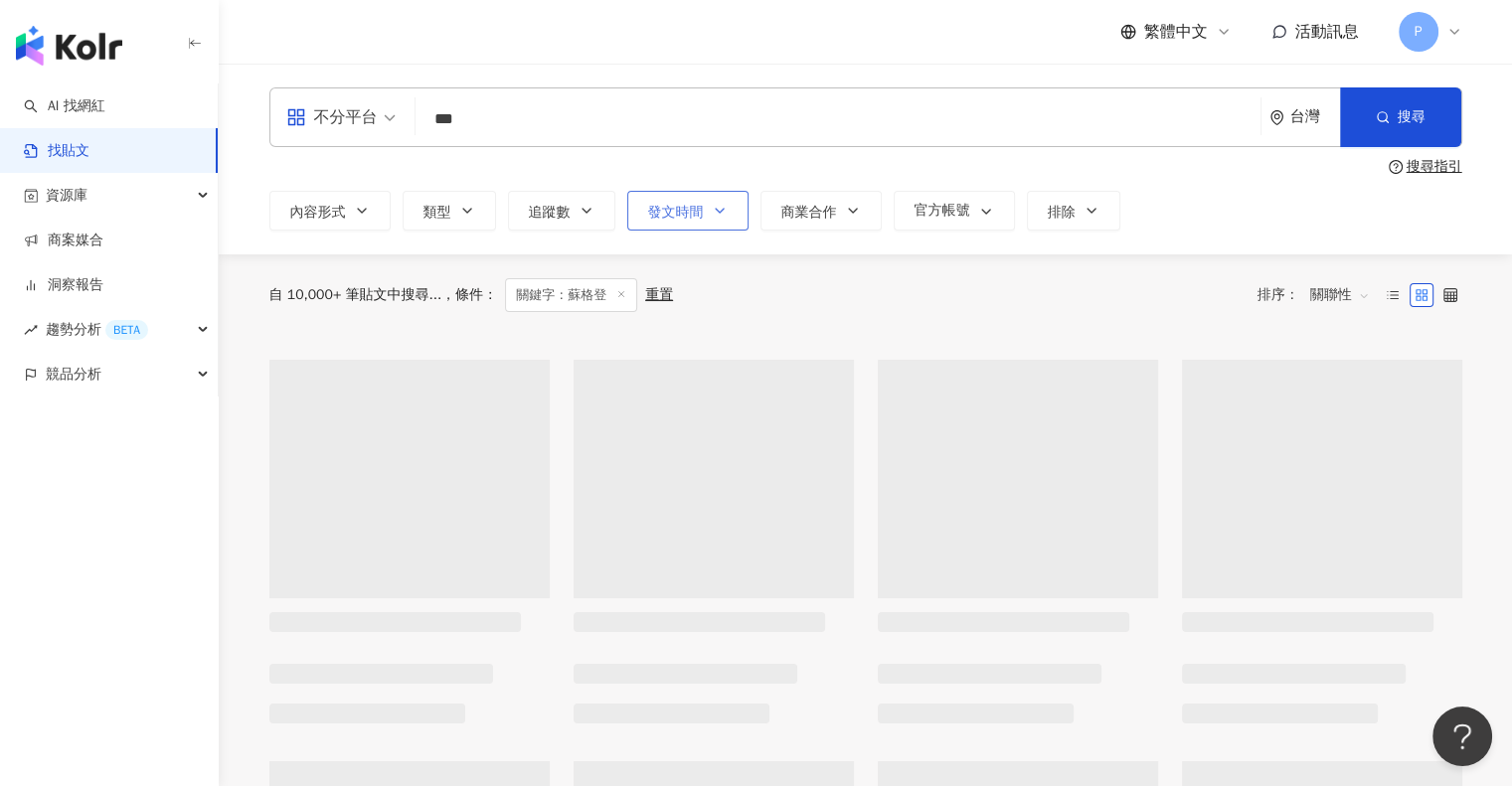 click on "發文時間" at bounding box center (676, 213) 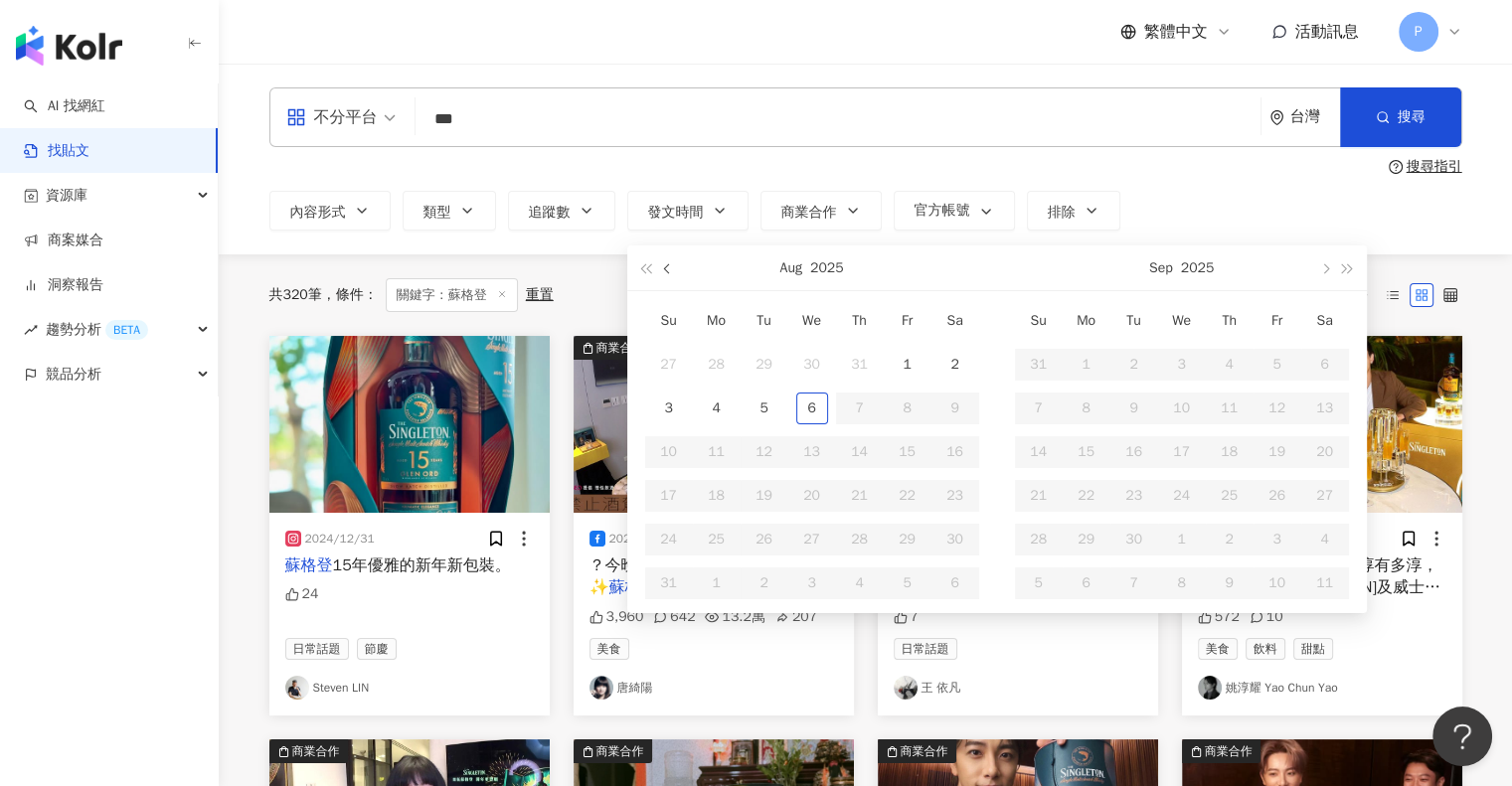 click at bounding box center [668, 268] 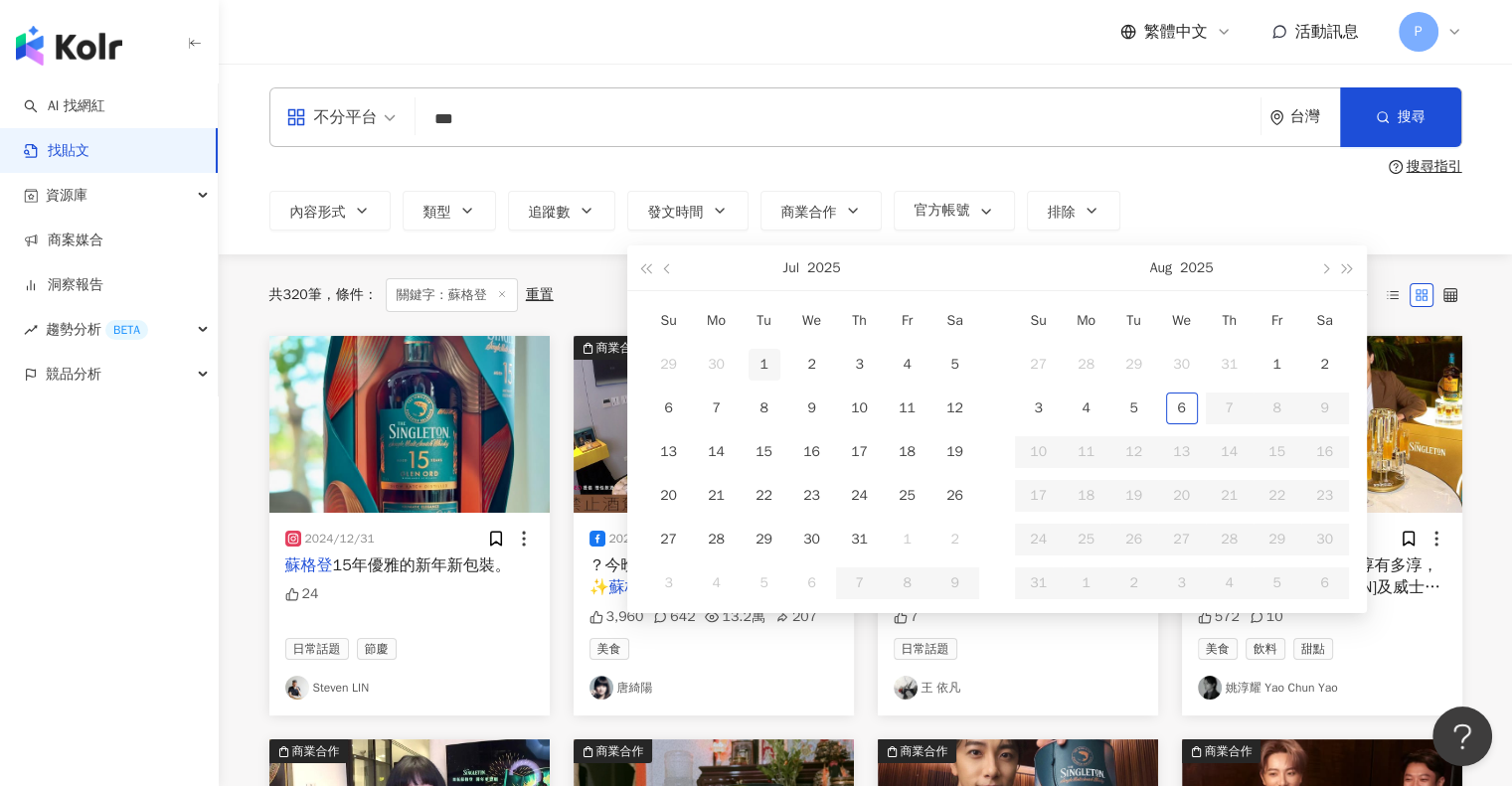 type on "**********" 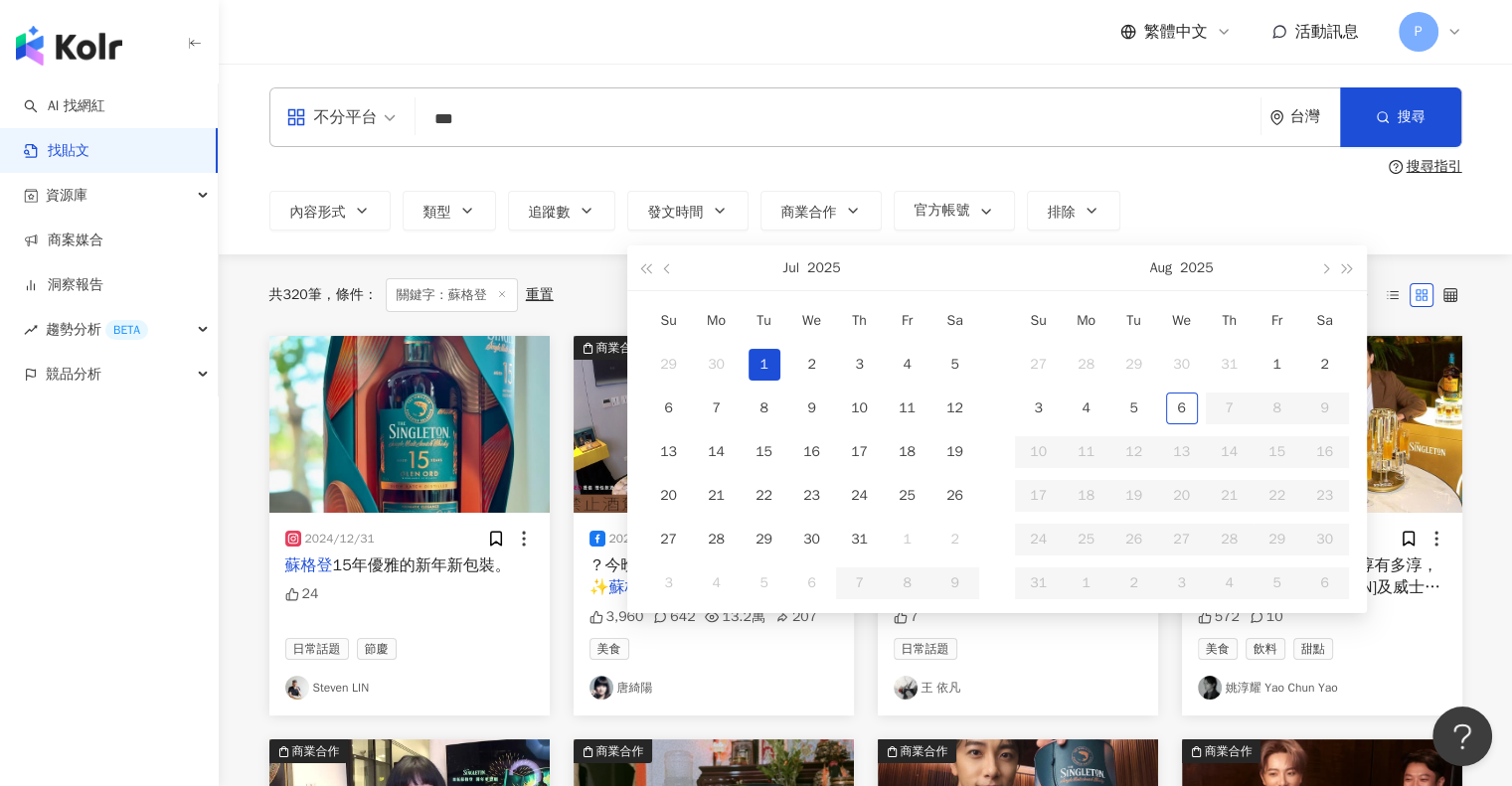 click on "1" at bounding box center (764, 365) 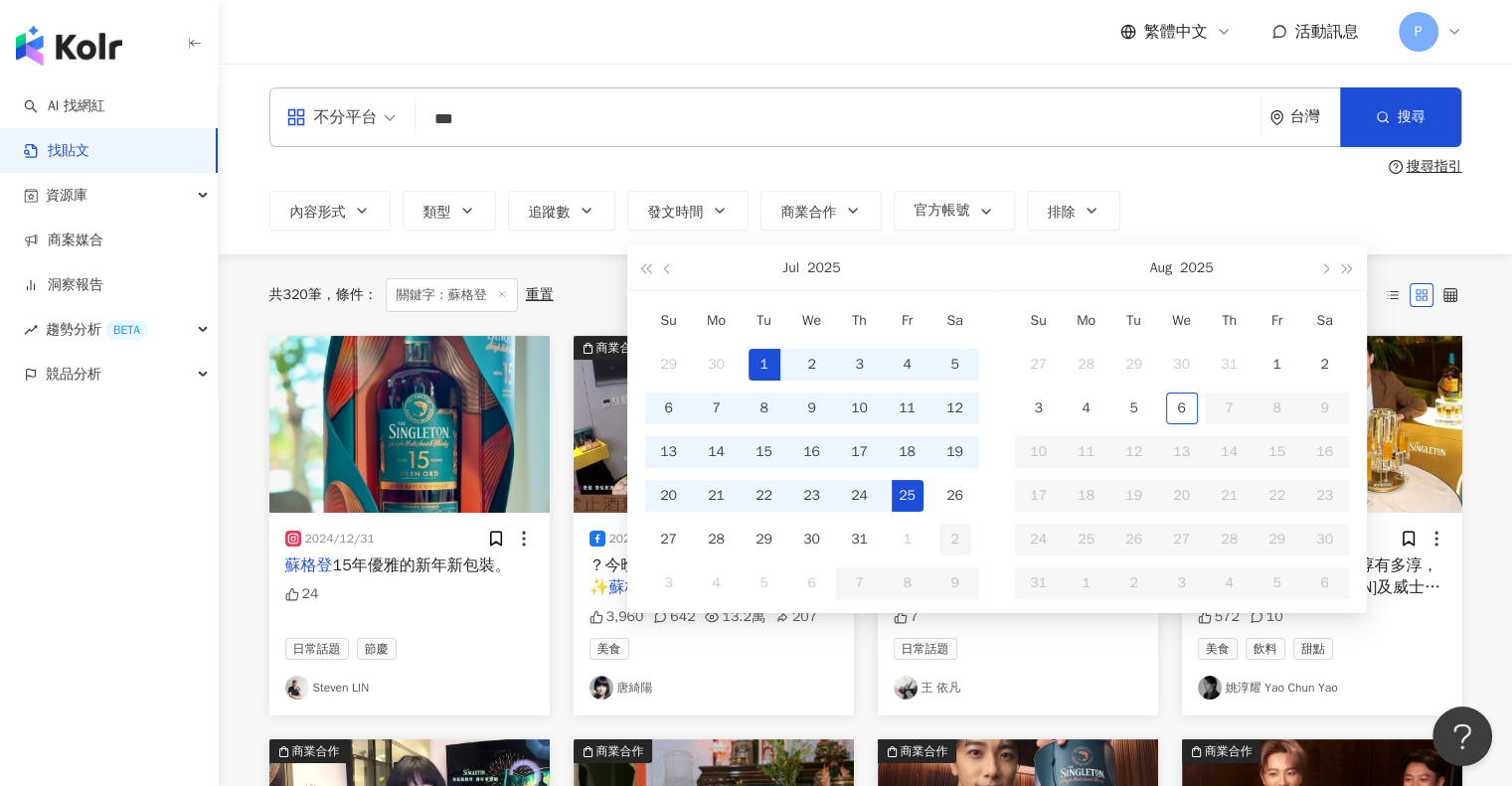type on "**********" 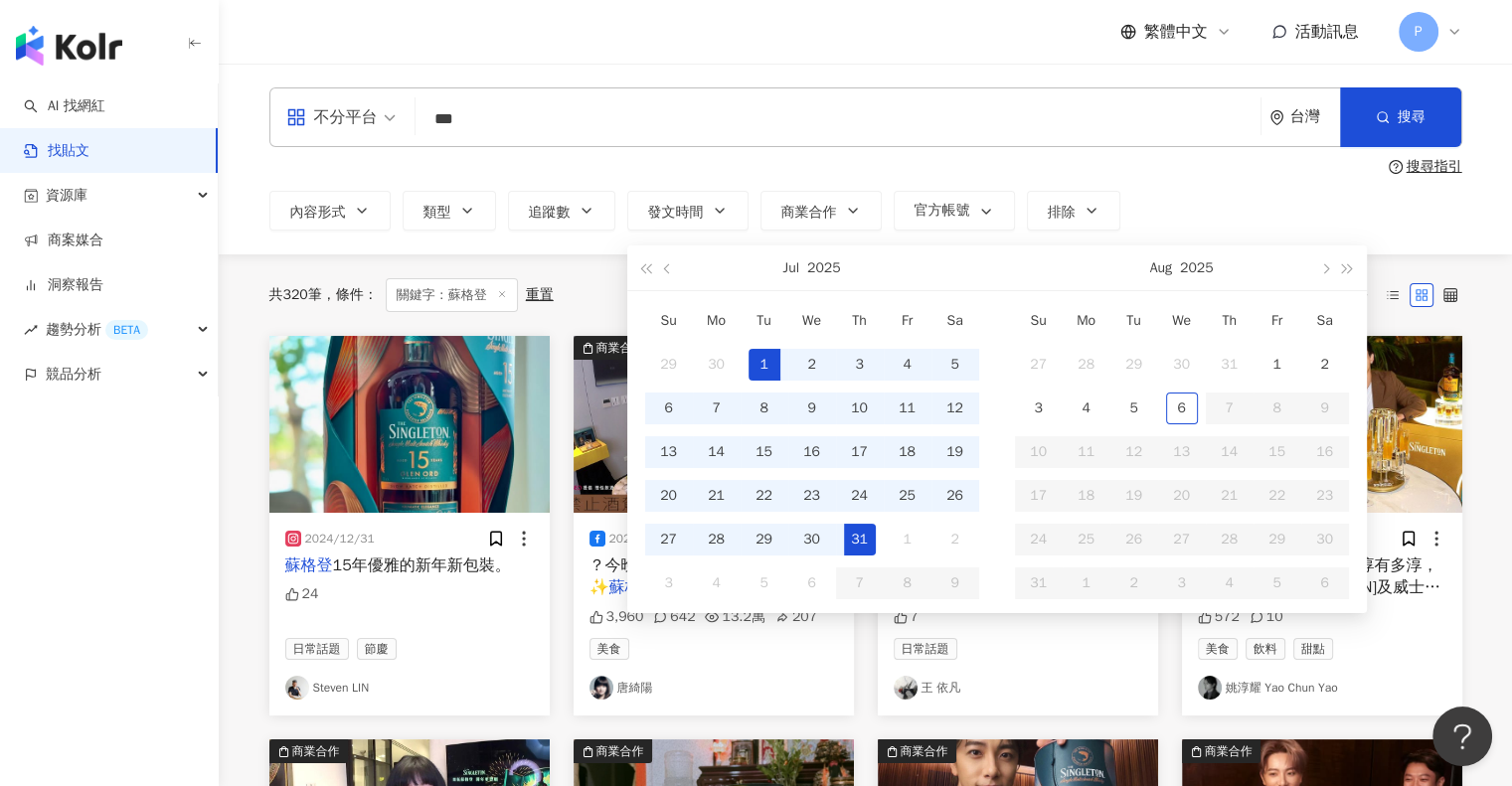click on "31" at bounding box center [860, 540] 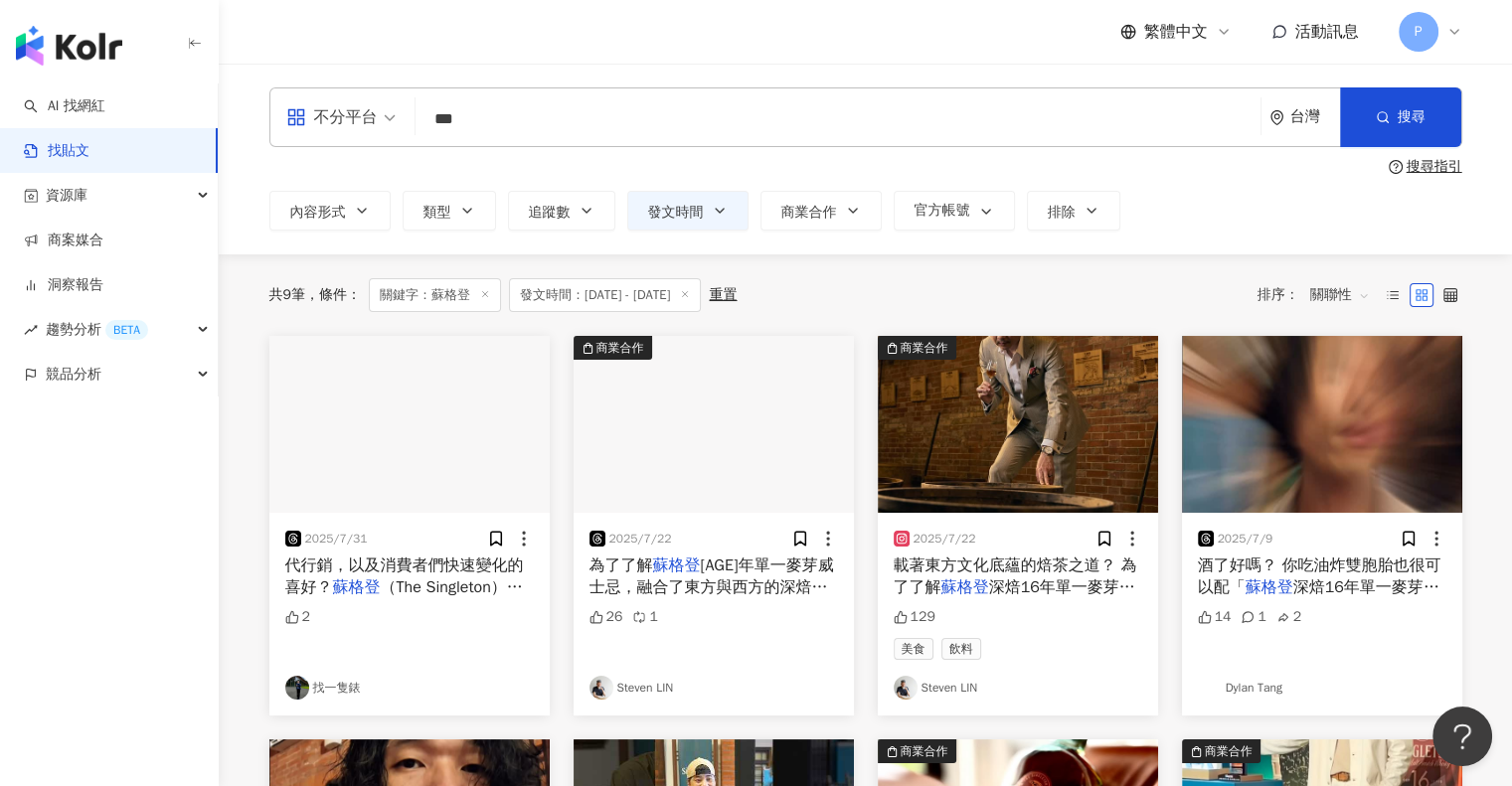 click on "**********" at bounding box center (866, 159) 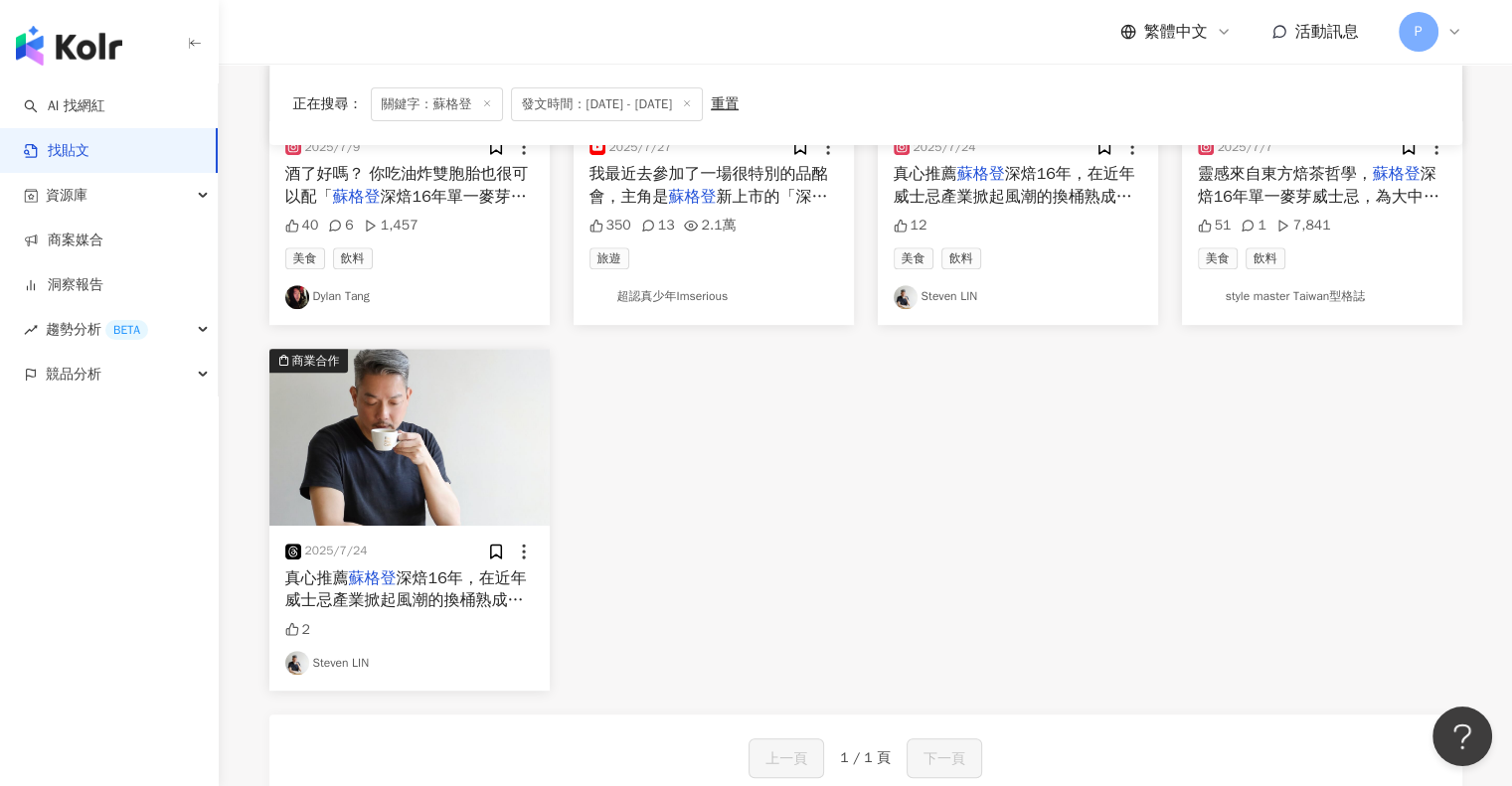 scroll, scrollTop: 596, scrollLeft: 0, axis: vertical 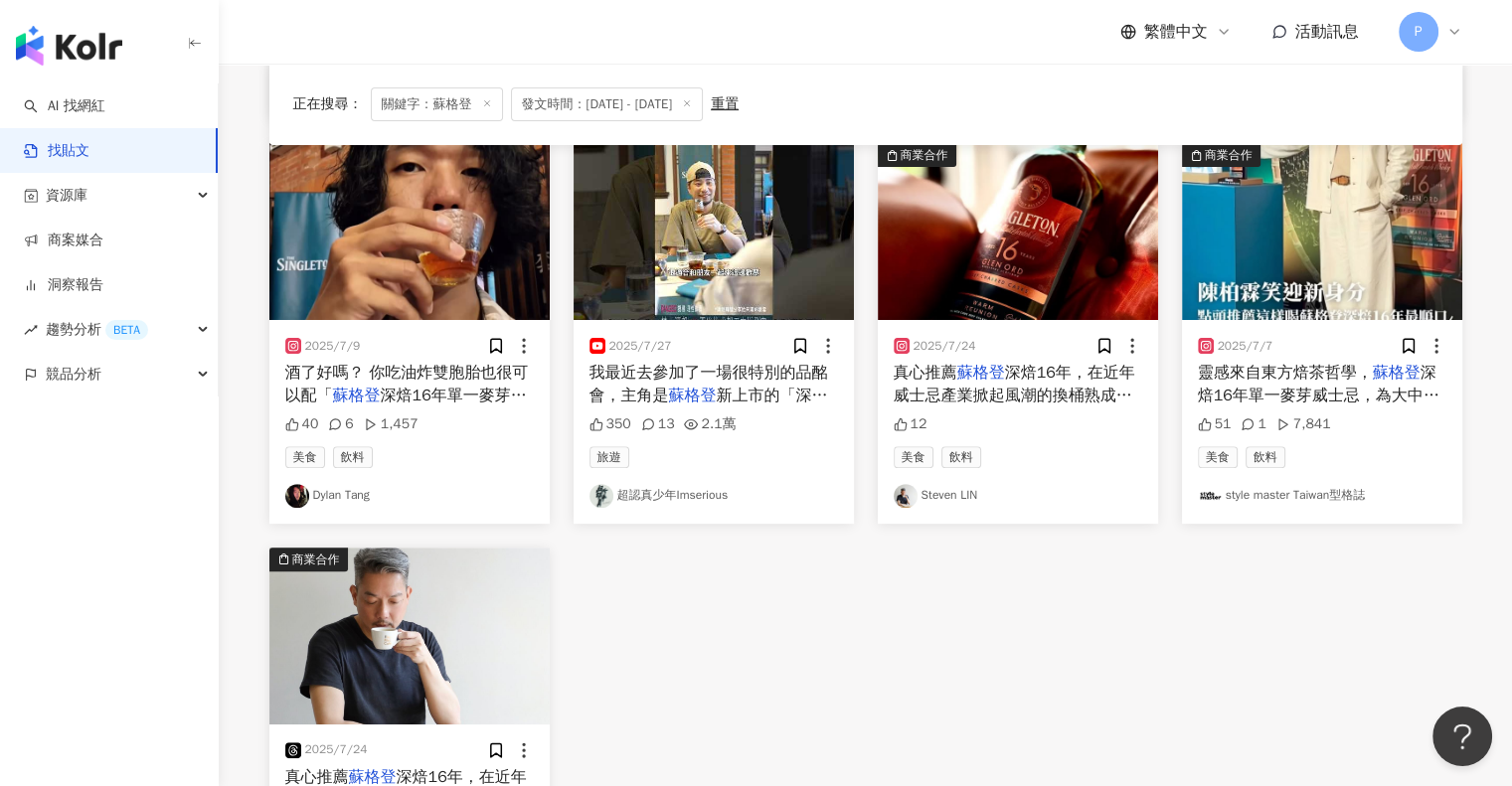 click on "深焙16年，在近年威士忌產業掀起風潮的換桶熟成中，這支威士忌從首席調酒師期望表現出來的風味意圖，到我實際品飲的過程，感受到調酒師在創作能力和實際執行成果同步的讓人驚嘆的作品。特別在品酒會當下，換了一只杯子時，茶香四溢，彷彿是另一支威士忌的精彩表現，印象深刻。
威士忌工藝隨著時代進步，對風味創新的掌握也在與時俱進啊！
https://www.mirrormedia.mg/story/20250722mkt001?utm_source=facebook&utm_medium=ppal&utm_campaign=SGT2507&utm_term=facebook" at bounding box center (1210, 506) 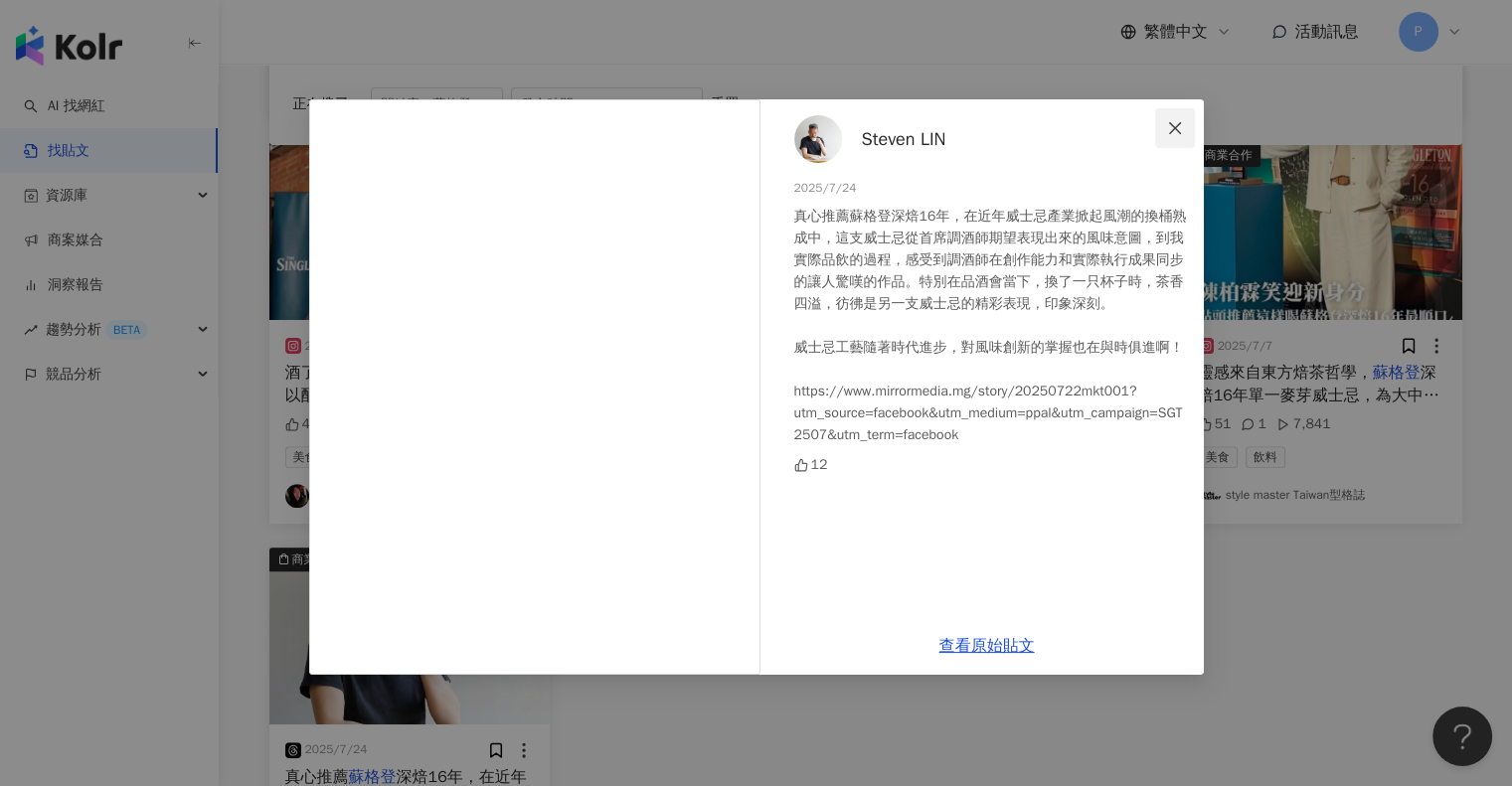 click 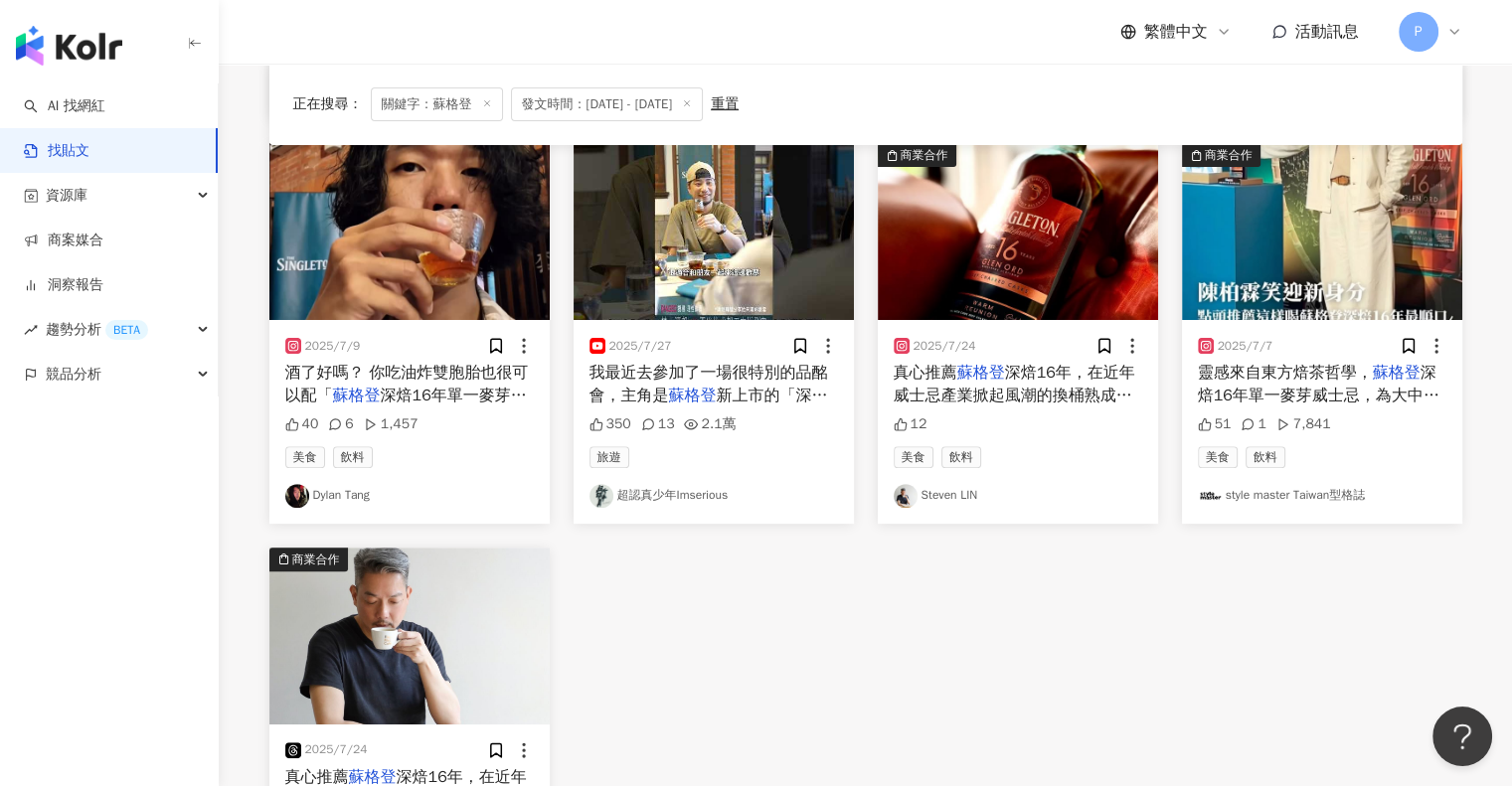 click on "[DATE] 靈感來自東方焙茶哲學， 蘇格登深焙16年單一麥芽威士忌，為大中華區量身打造，台灣搶先上市。由首席調酒師 Craig Wilson 親手操刀，以188秒慢火炙燒歐洲橡木桶，釀出前所未有的醇厚與回甘。
​
從焙火到酒液，每一道細節都藏著東方氣韻與西方技藝的交融。這次邀來 #陳柏霖 擔任品牌代言人，面對創作，他習慣讓威士忌打開靈感開關。初次品酩這款深焙16年，他說「真的很好喝，搭餐或加冰塊都剛剛好。」
​
​
@chenbolin @thesingletonwhisky #TheSingleton ​ #CraigWilson #陳柏霖 #單一麥芽威士忌 #飲酒過量有害健康 51 1 7,841 美食 飲料 style master Taiwan型格誌" at bounding box center [1322, 421] 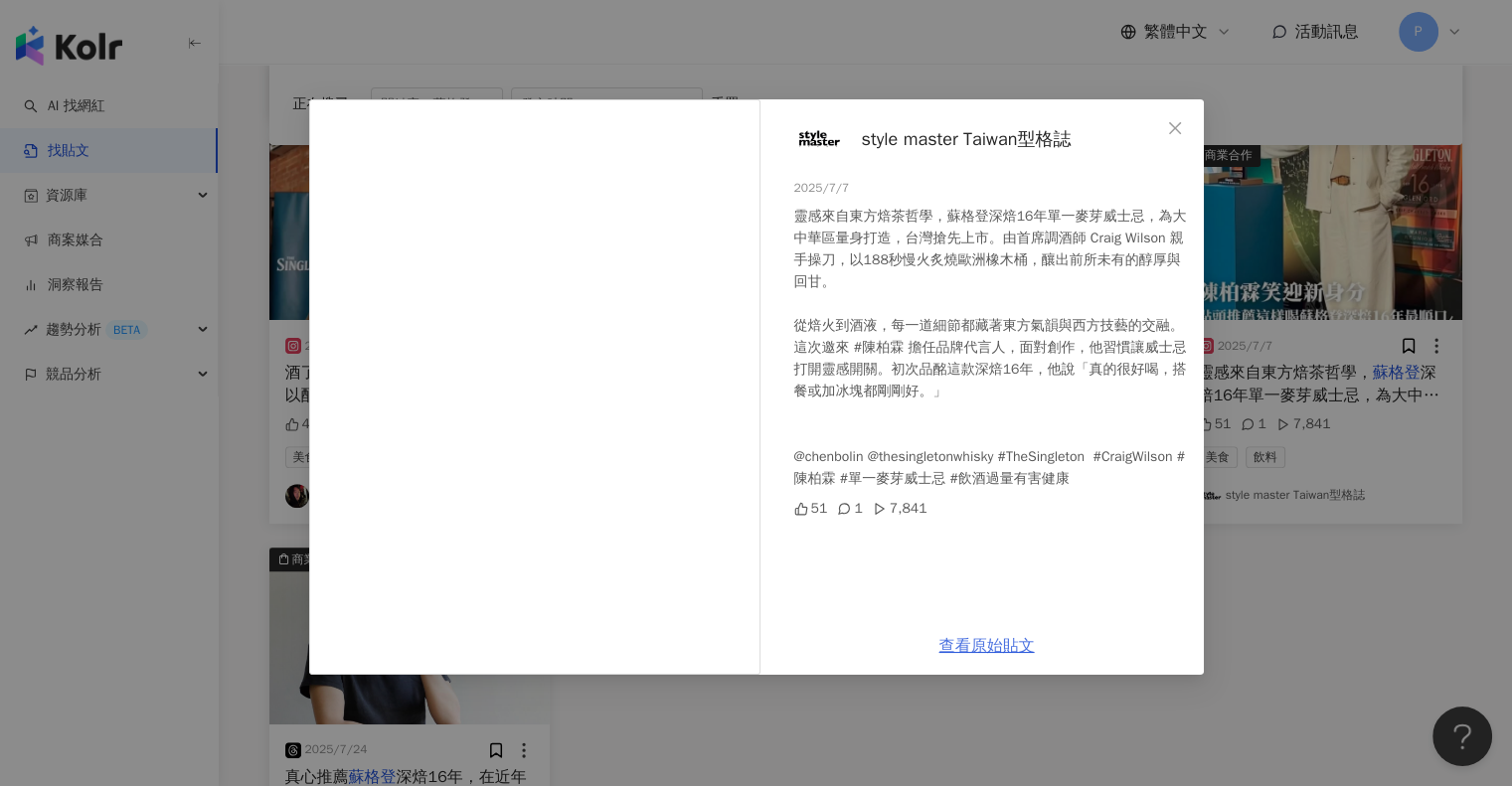 click on "查看原始貼文" at bounding box center [987, 646] 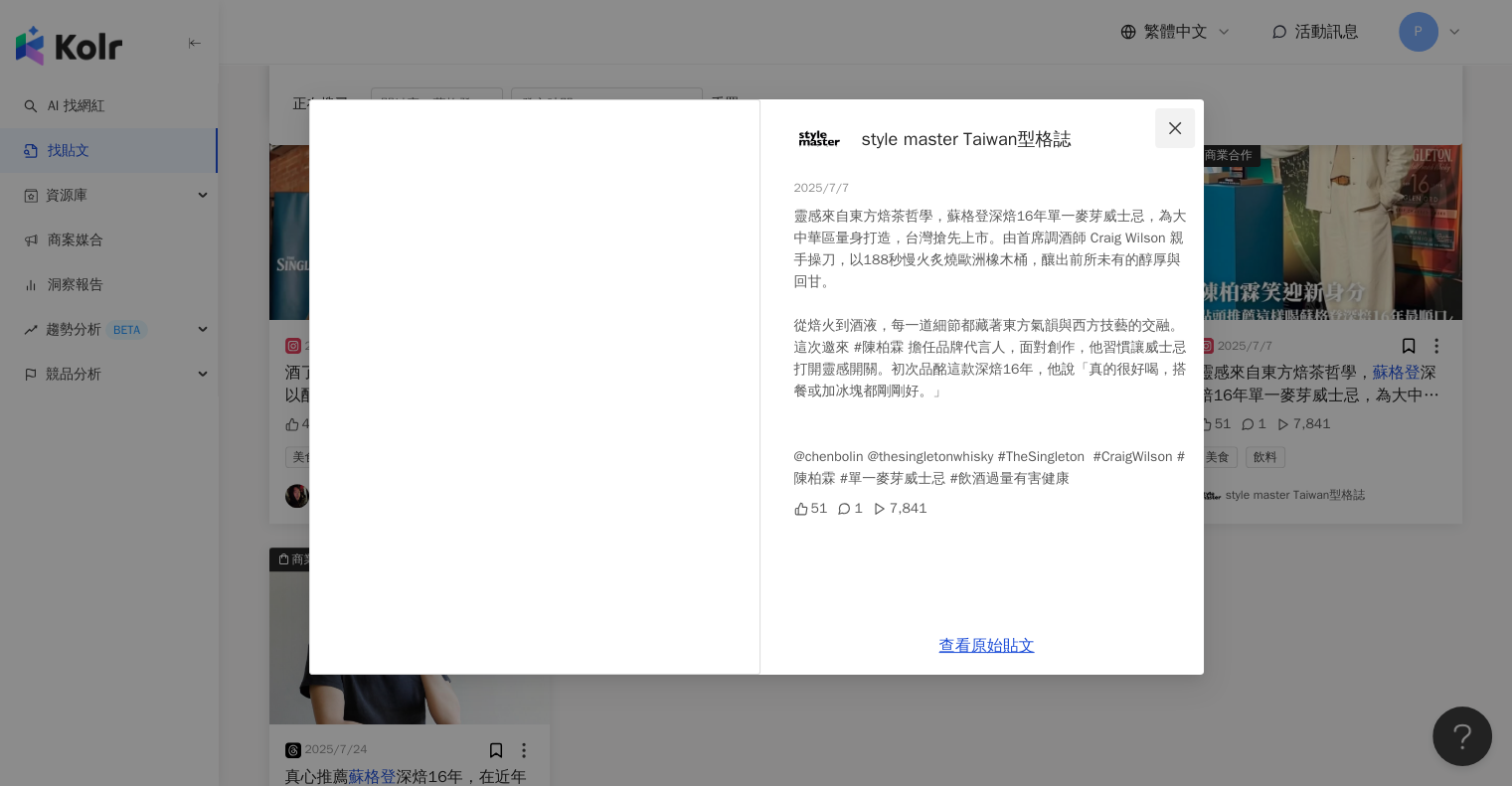 click 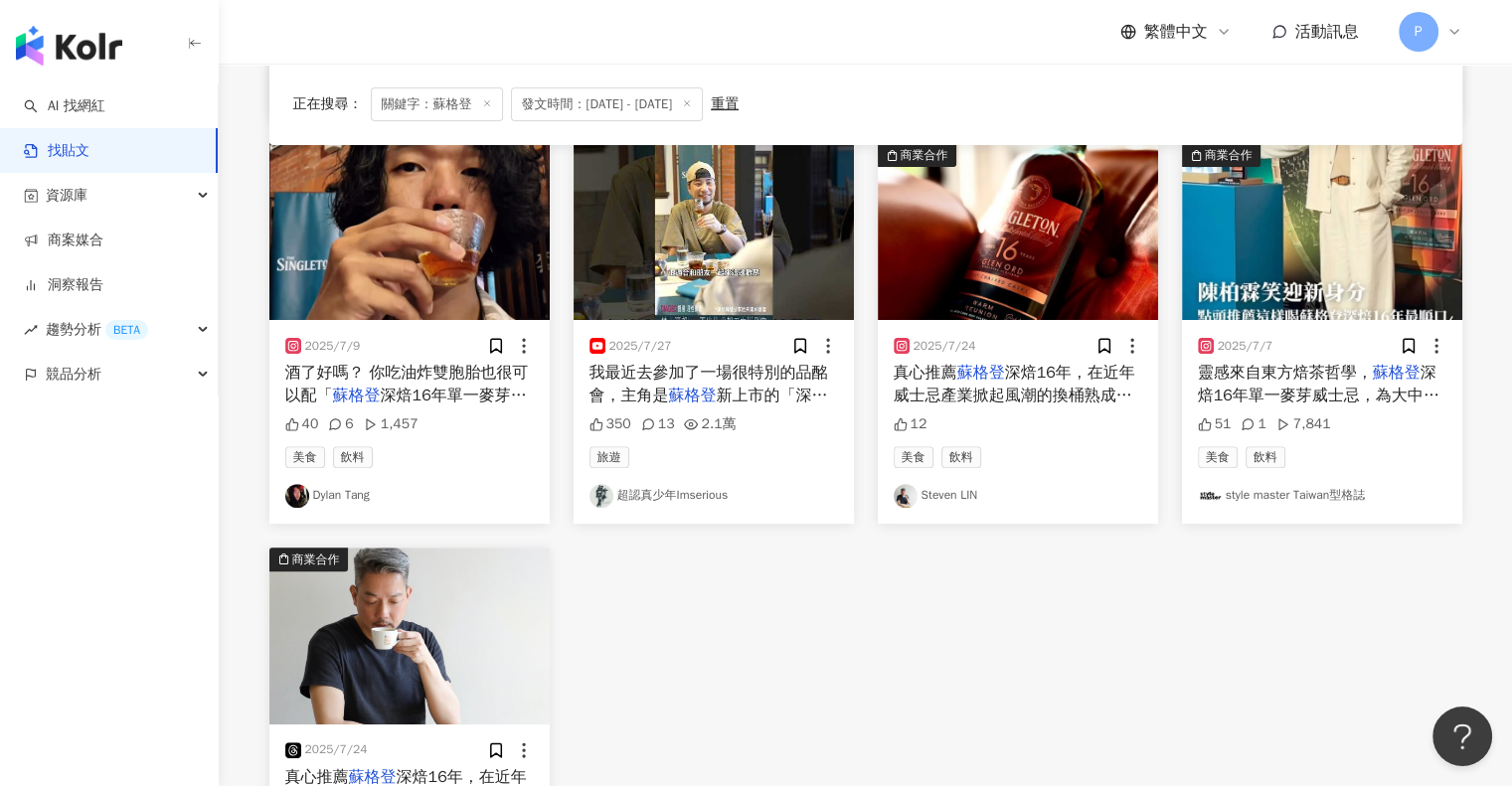 scroll, scrollTop: 497, scrollLeft: 0, axis: vertical 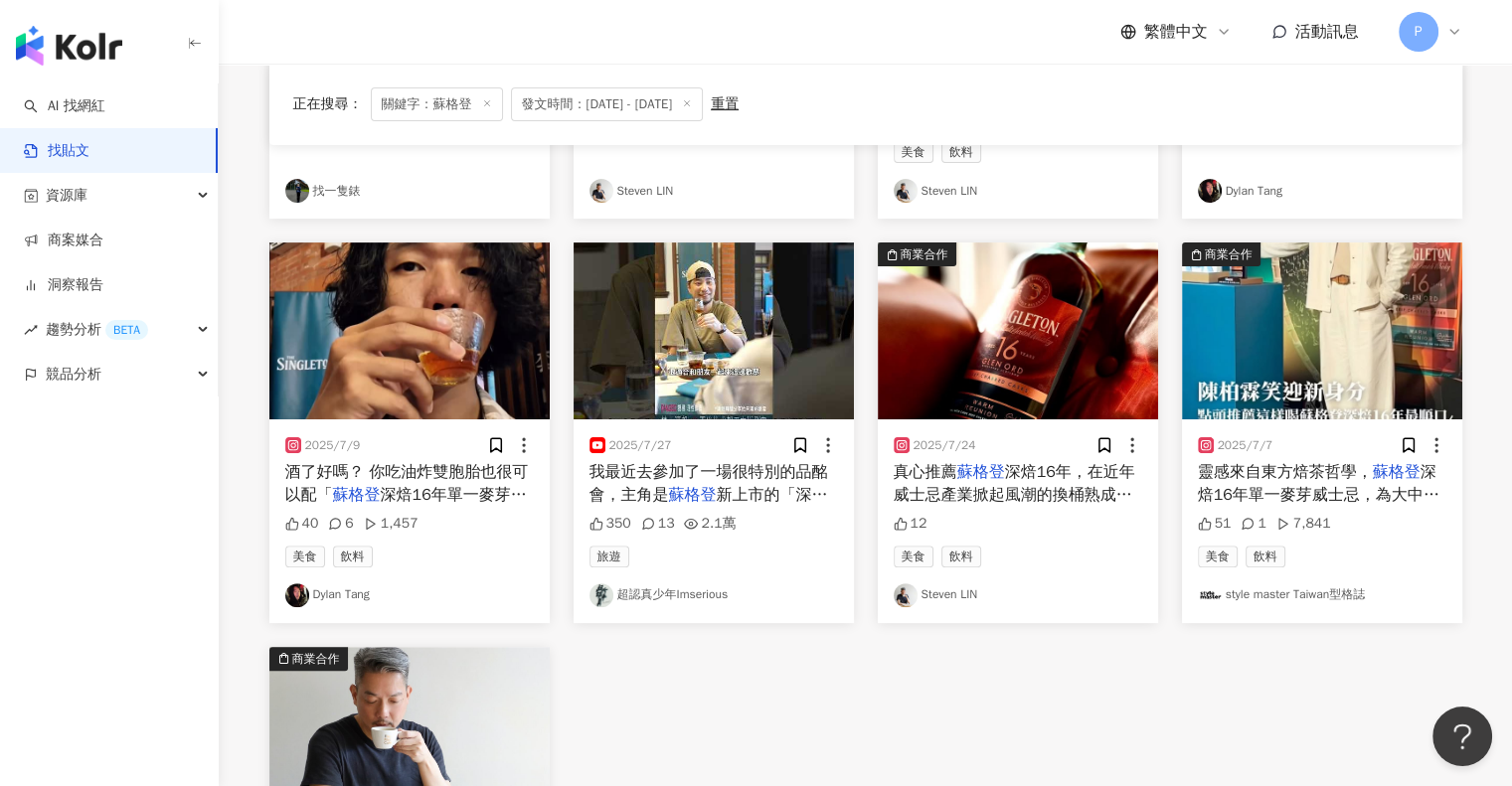 click on "深焙16年，在近年威士忌產業掀起風潮的換桶熟成中，這支威士忌從首席調酒師期望表現出來的風味意圖，到我實際品飲的過程，感受到調酒師在創作能力和實際執行成果同步的讓人驚嘆的作品。特別在品酒會當下，換了一只杯子時，茶香四溢，彷彿是另一支威士忌的精彩表現，印象深刻。
威士忌工藝隨著時代進步，對風味創新的掌握也在與時俱進啊！
https://www.mirrormedia.mg/story/20250722mkt001?utm_source=facebook&utm_medium=ppal&utm_campaign=SGT2507&utm_term=facebook" at bounding box center (1210, 605) 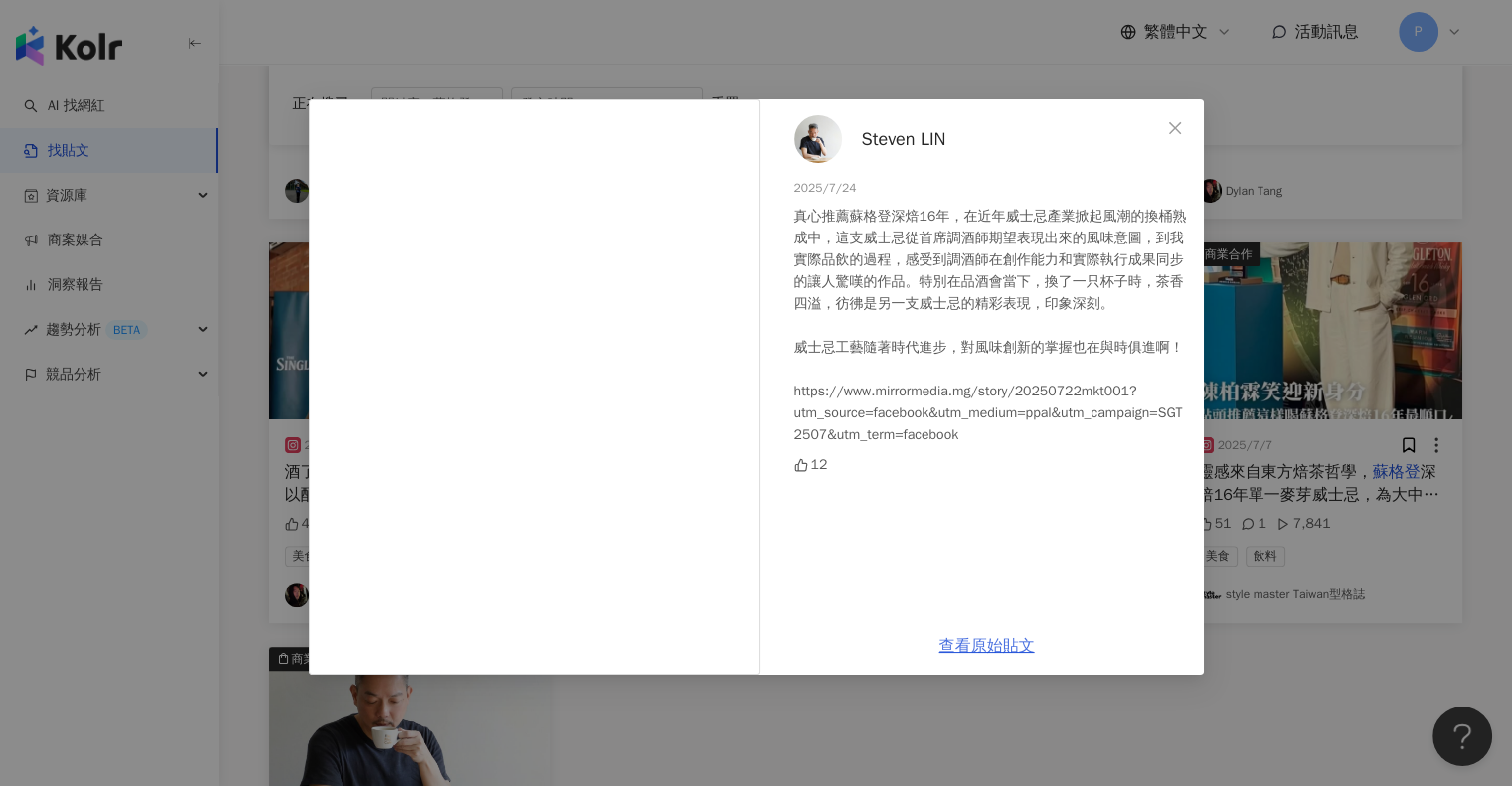 click on "查看原始貼文" at bounding box center (987, 646) 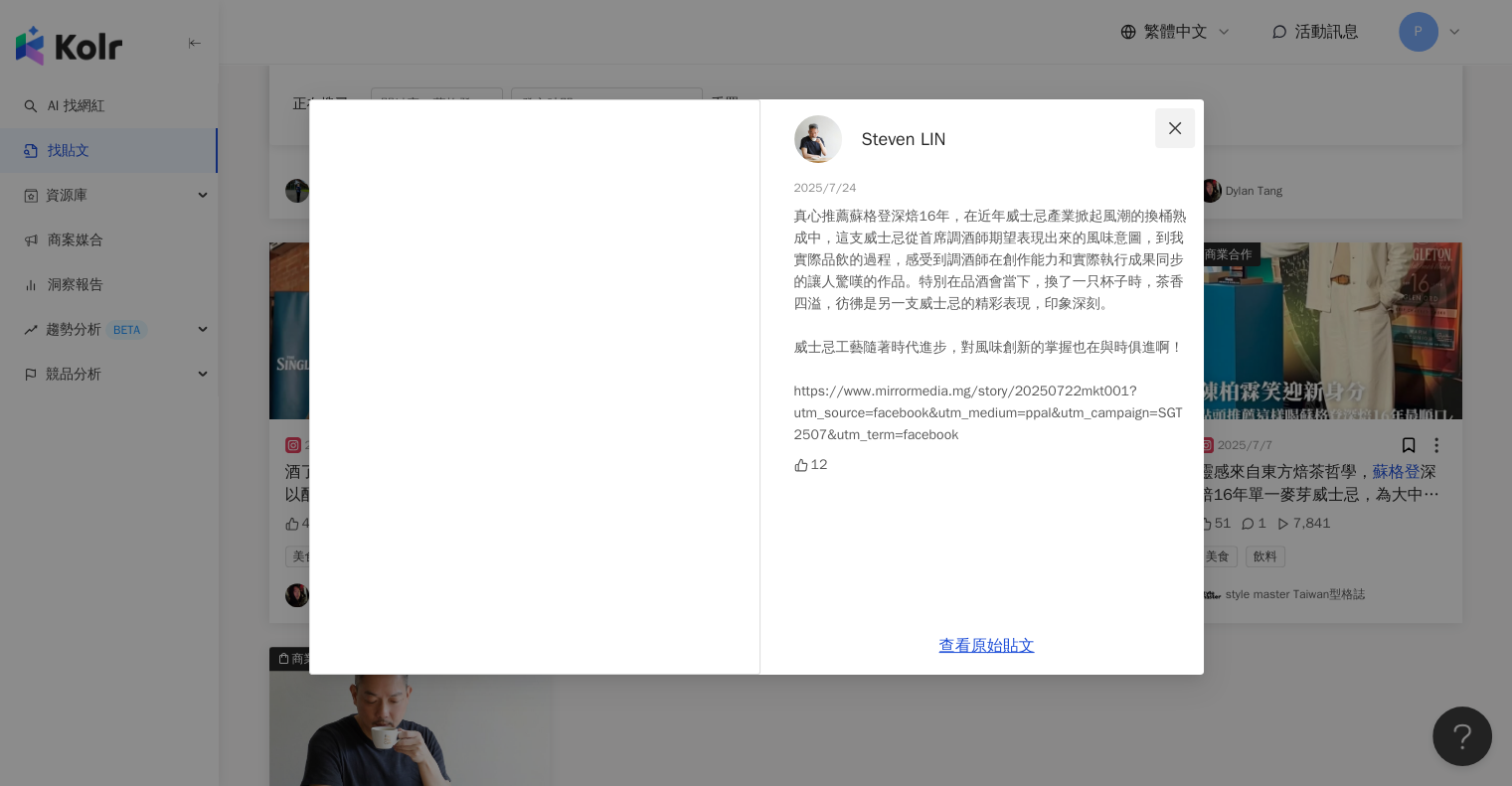click 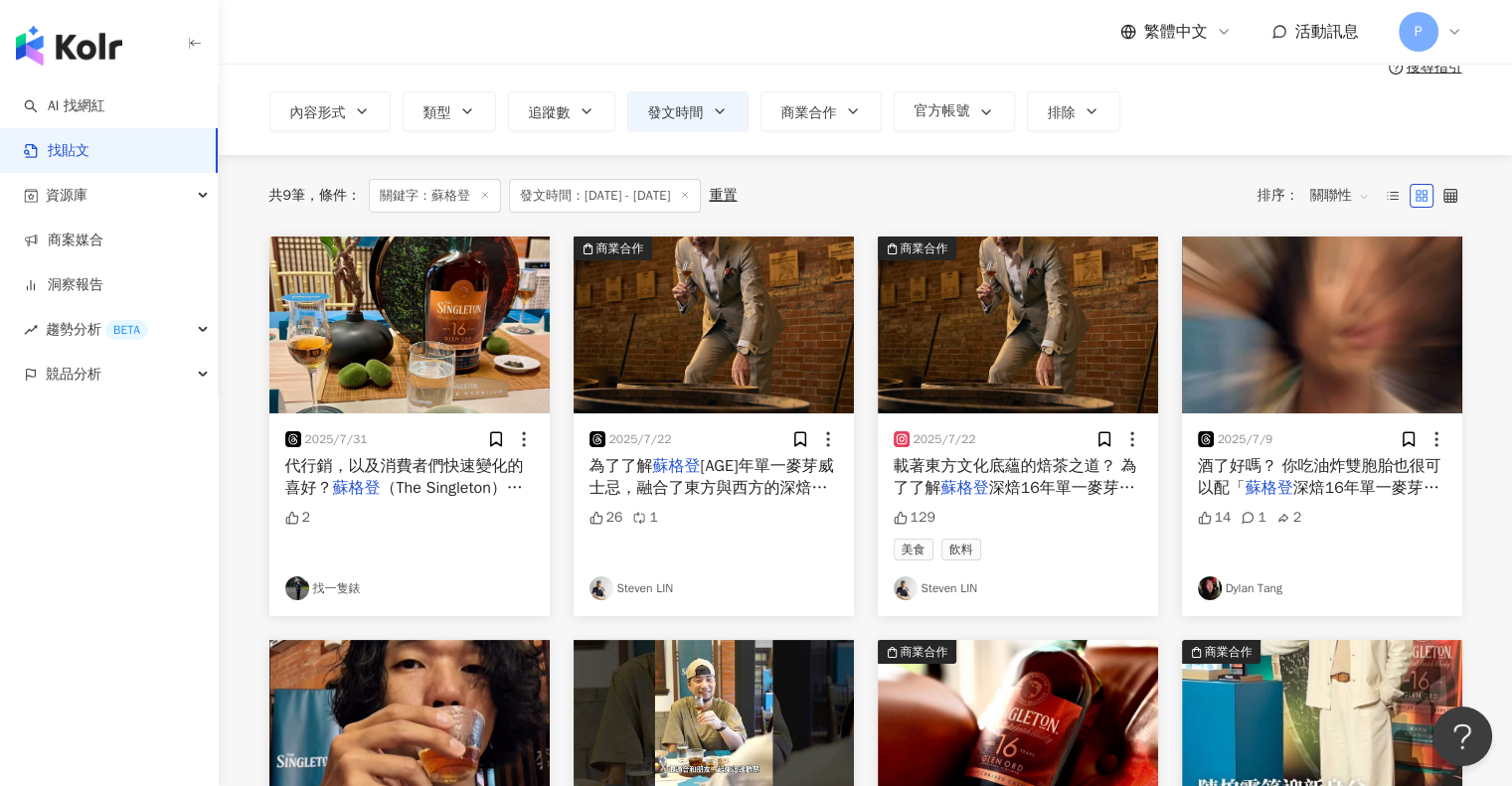 scroll, scrollTop: 0, scrollLeft: 0, axis: both 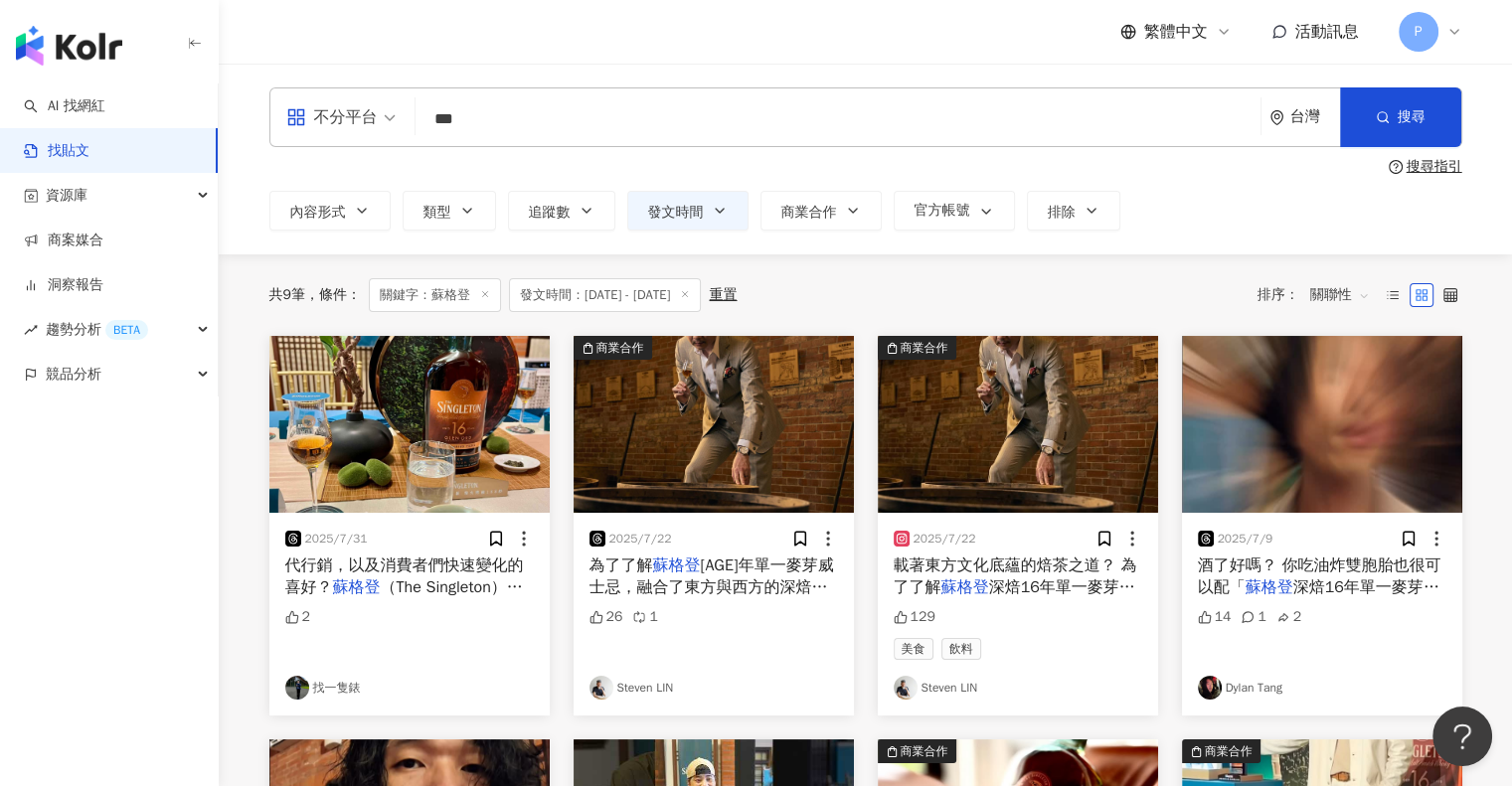 click at bounding box center [714, 424] 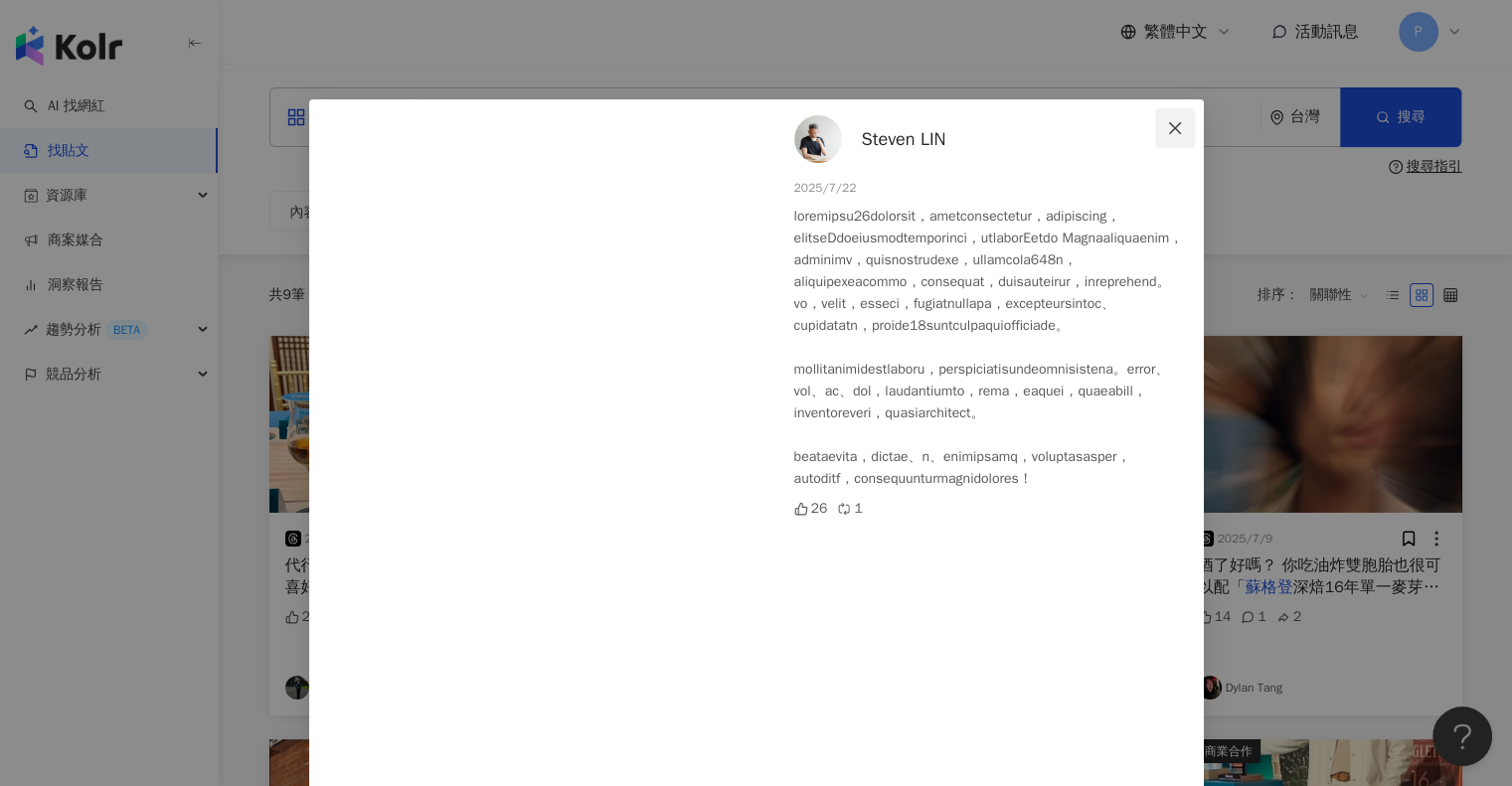 click 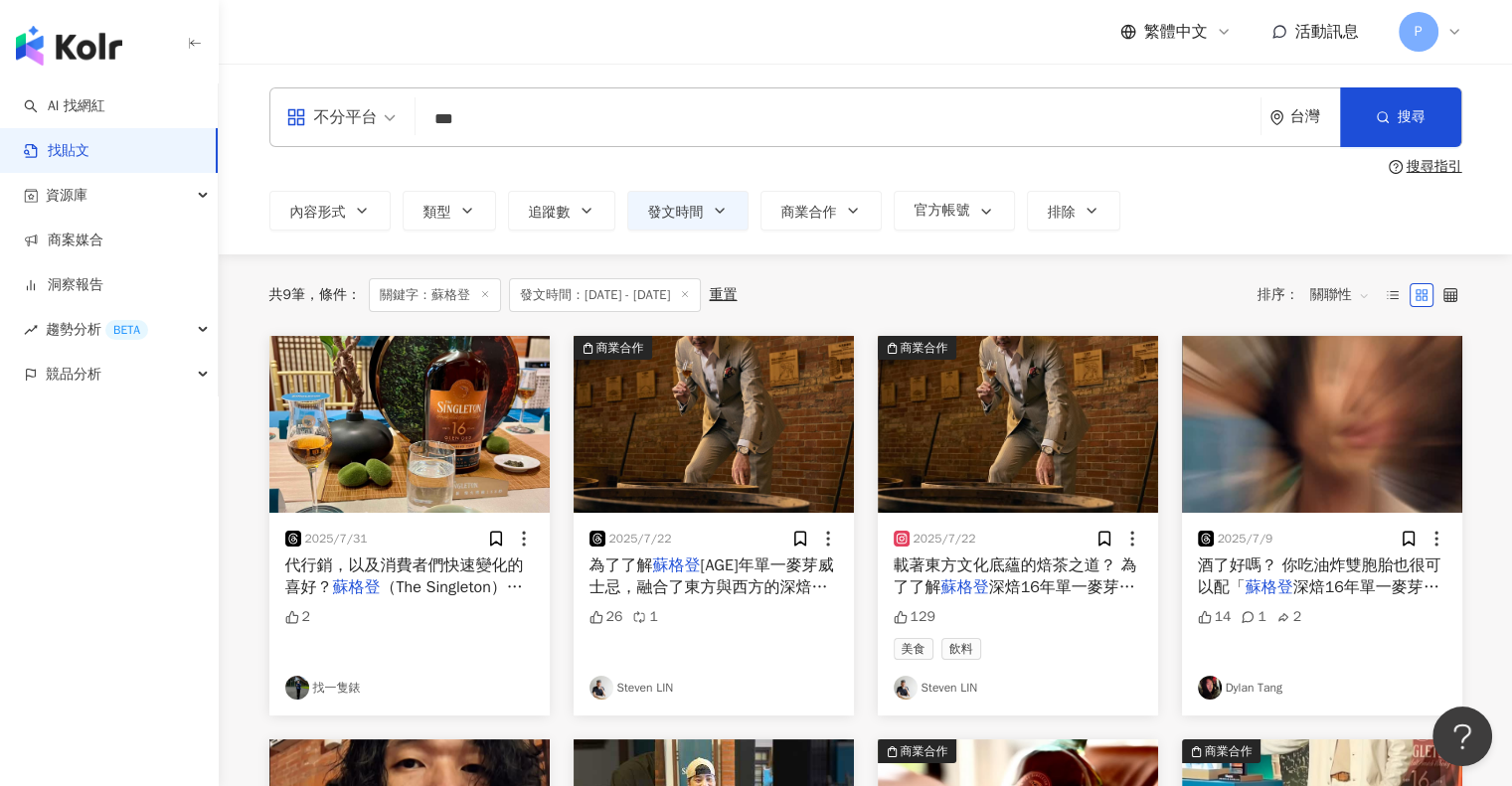 click on "***" at bounding box center [838, 118] 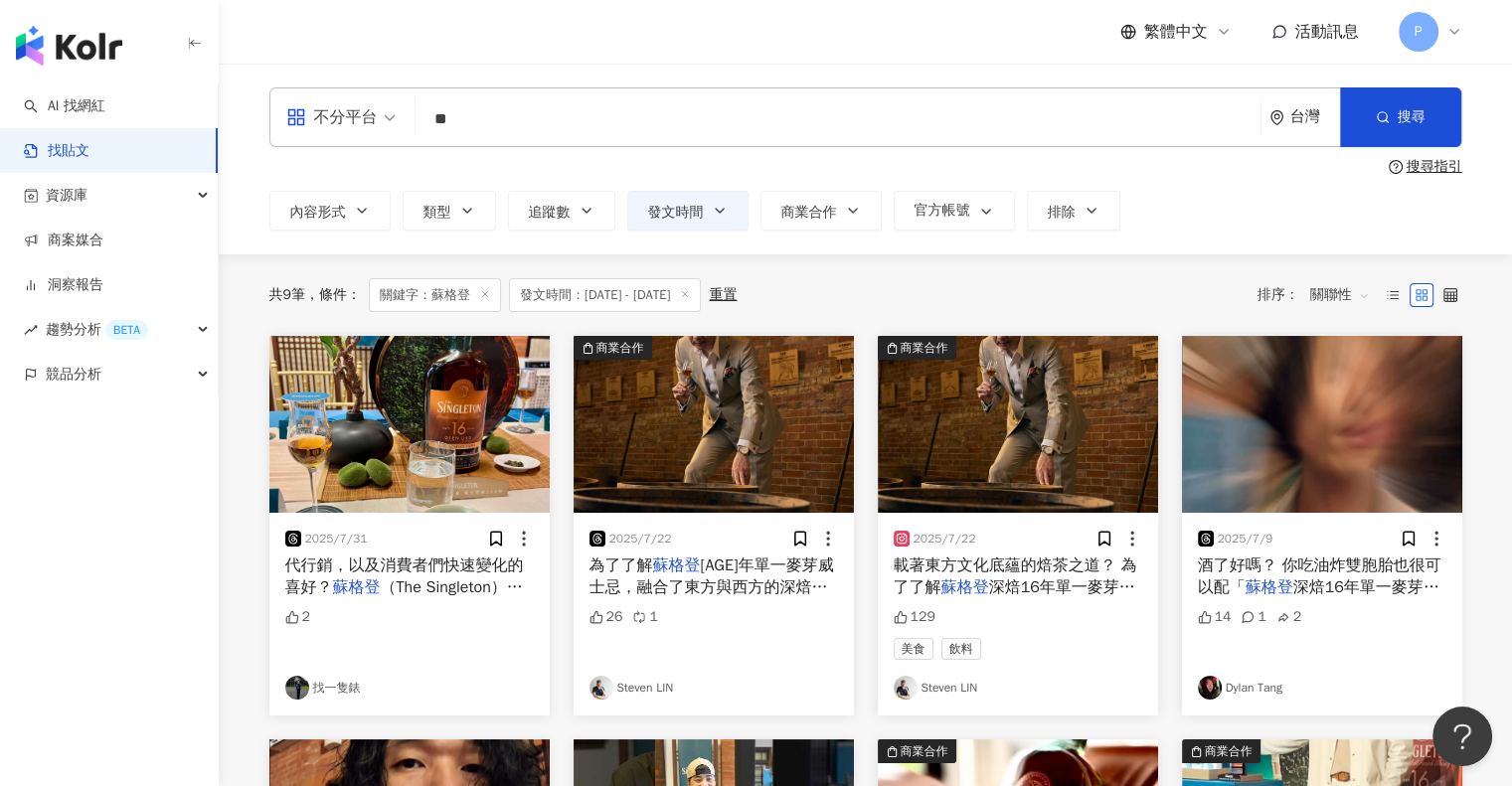type on "*" 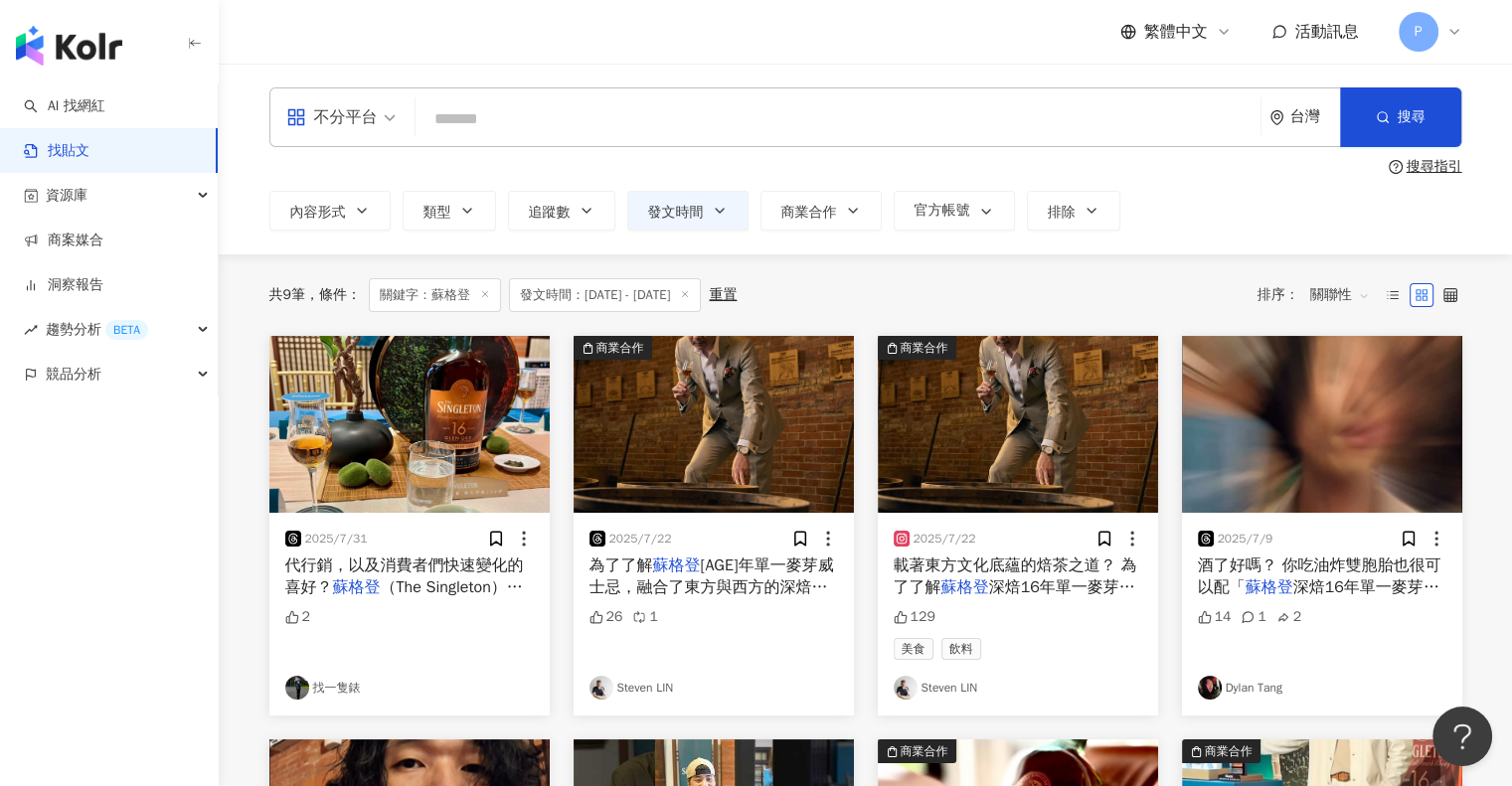 paste on "***" 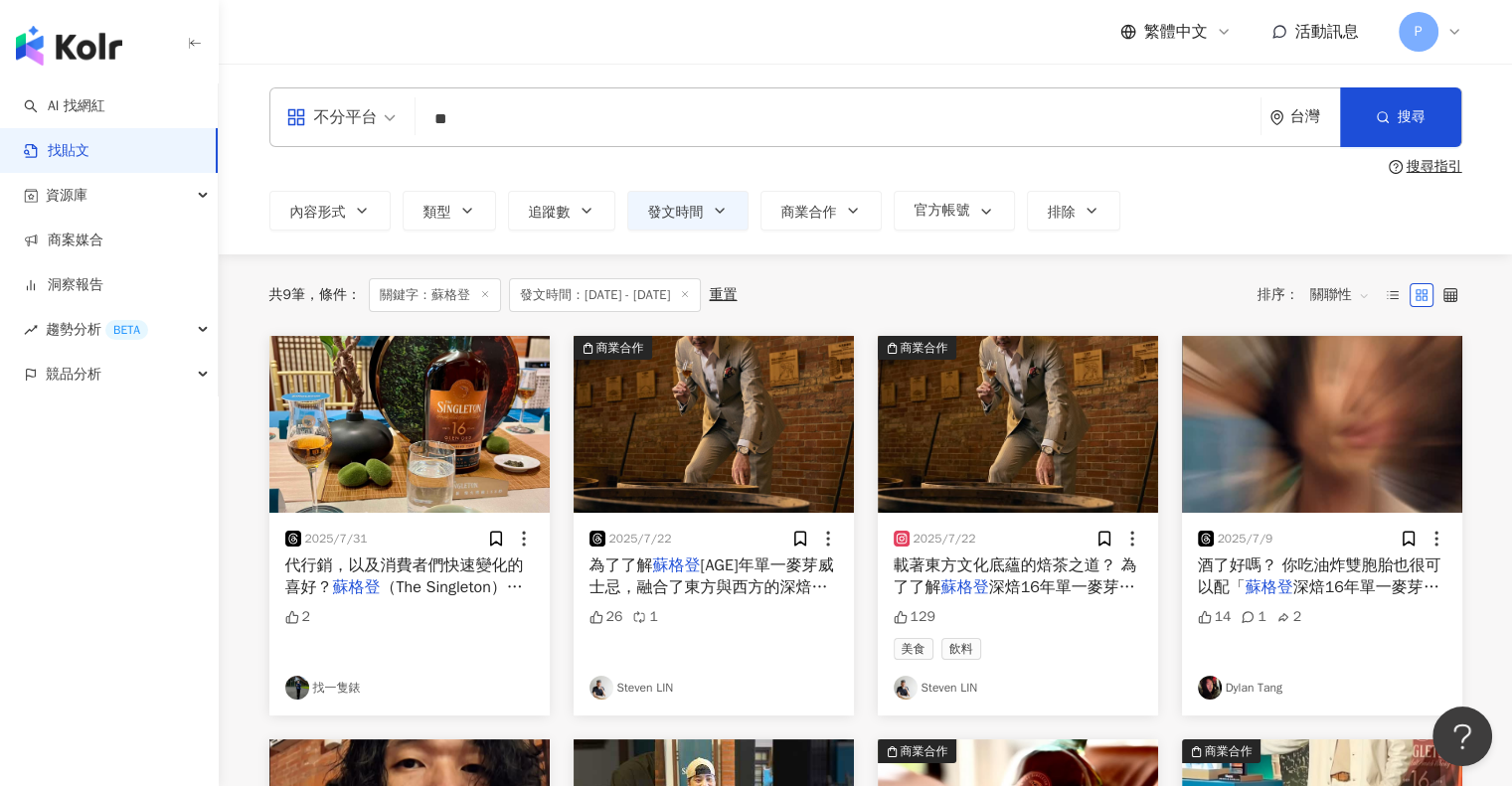 type on "*" 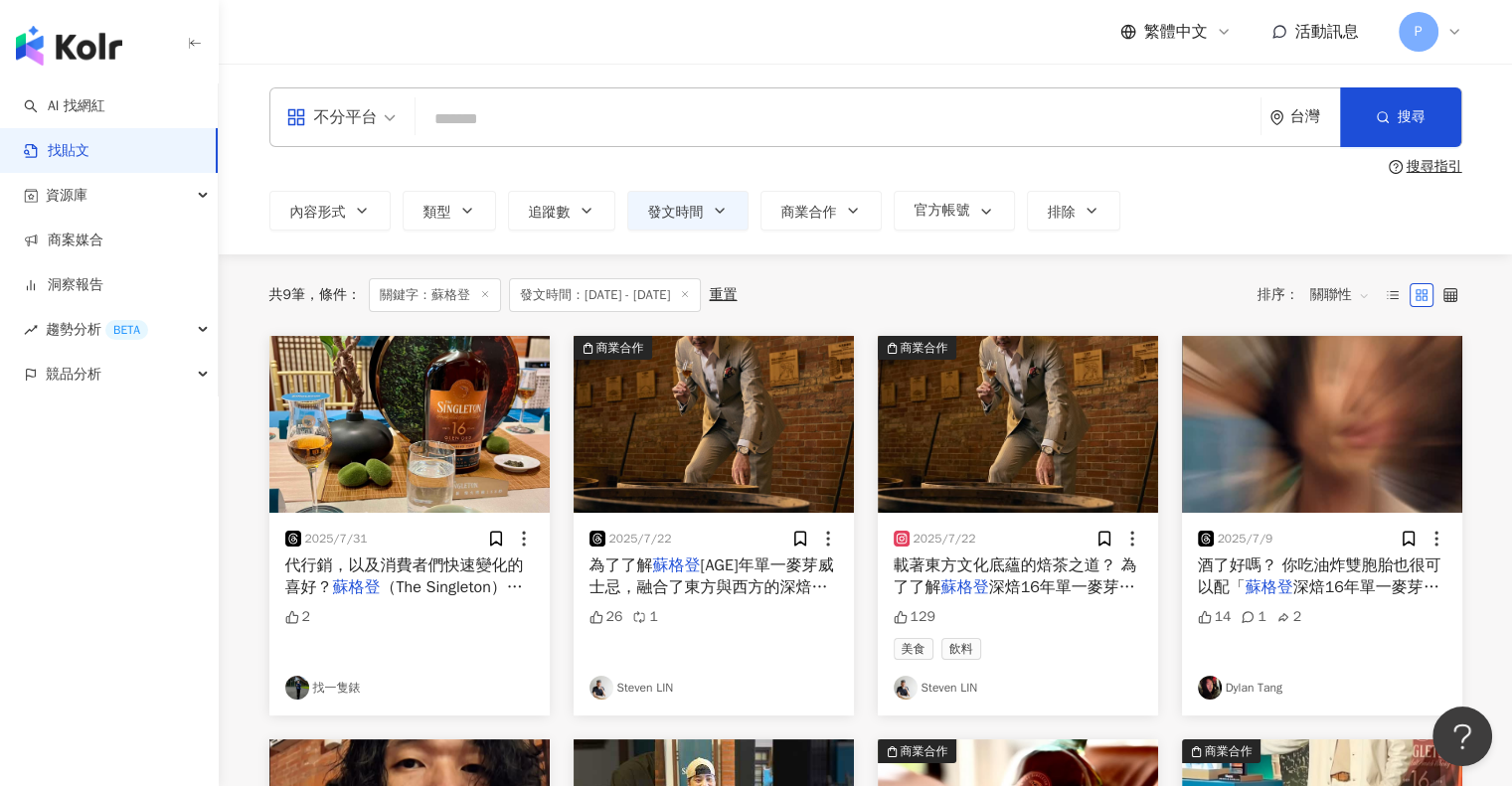 click at bounding box center (838, 118) 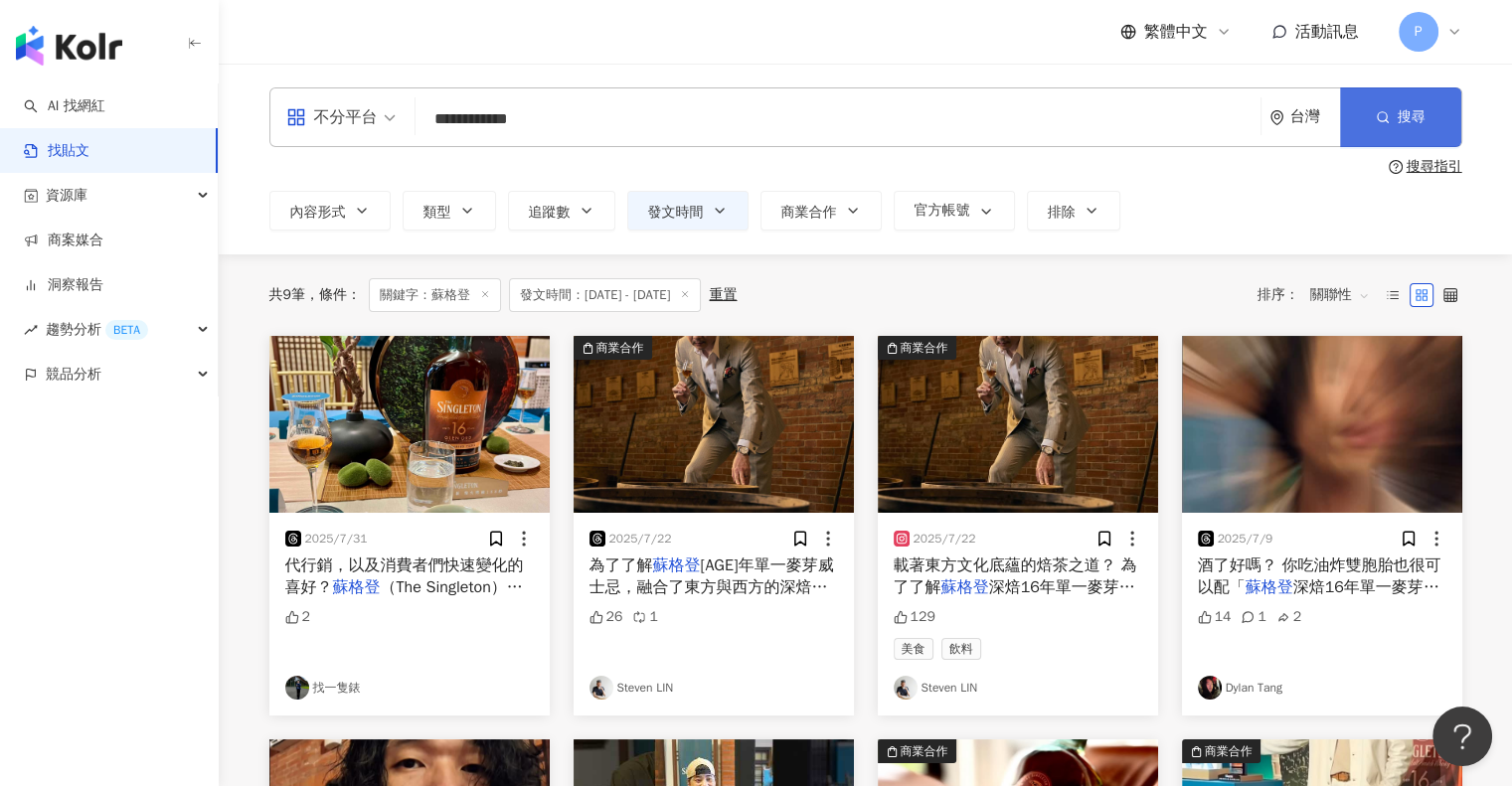 click on "搜尋" at bounding box center [1412, 117] 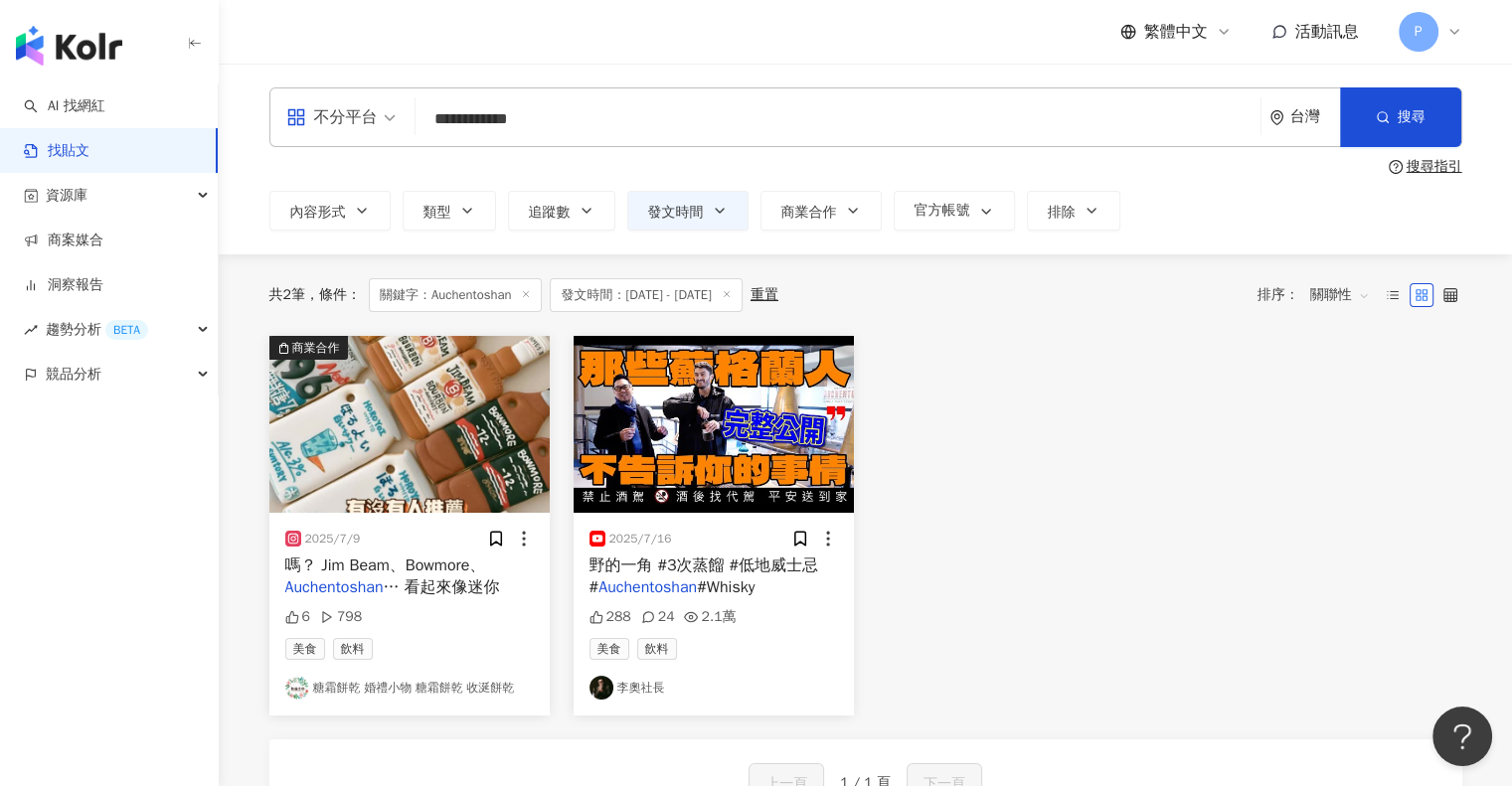 click on "…
看起來像迷你" at bounding box center [441, 587] 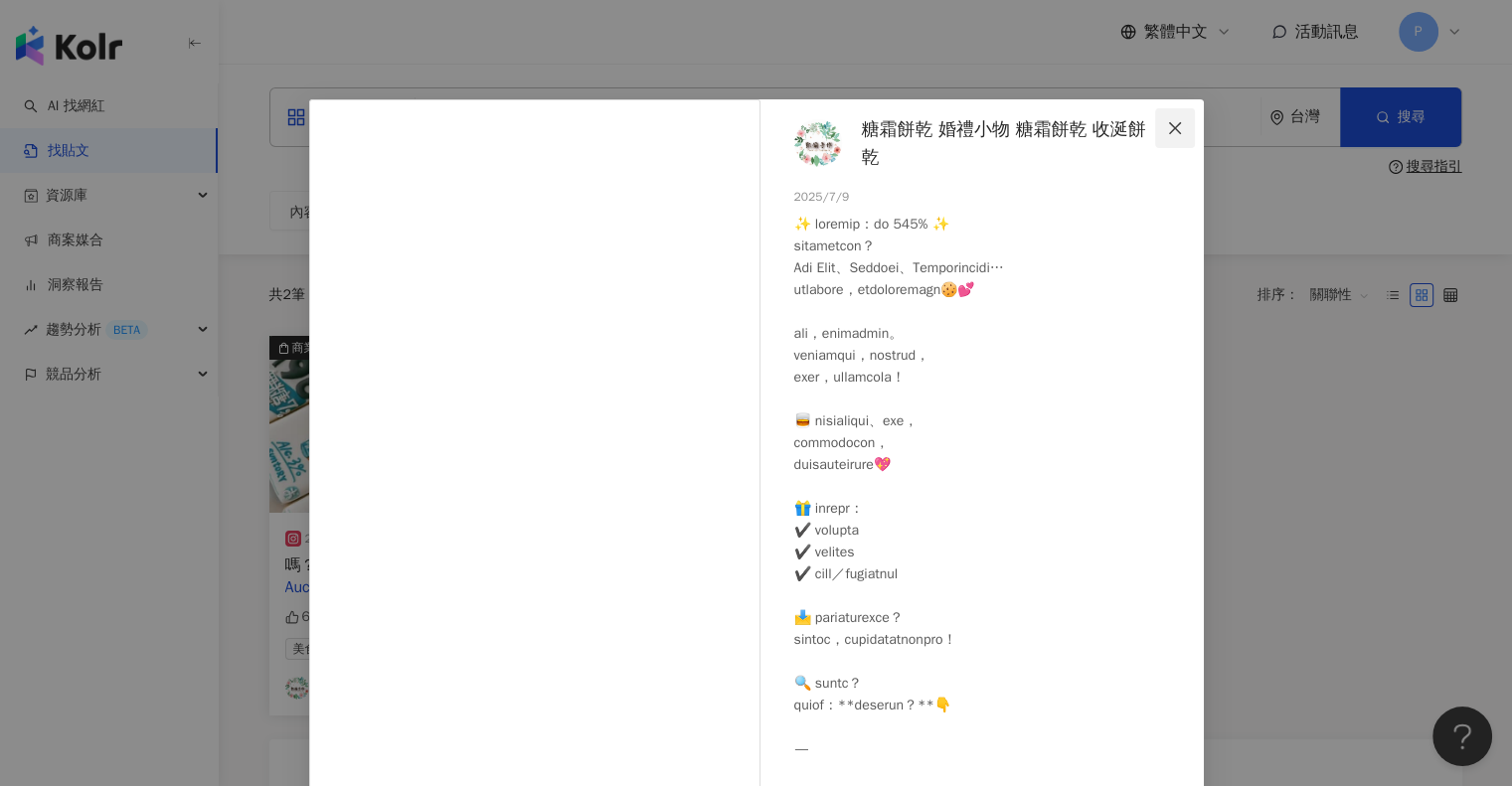 click 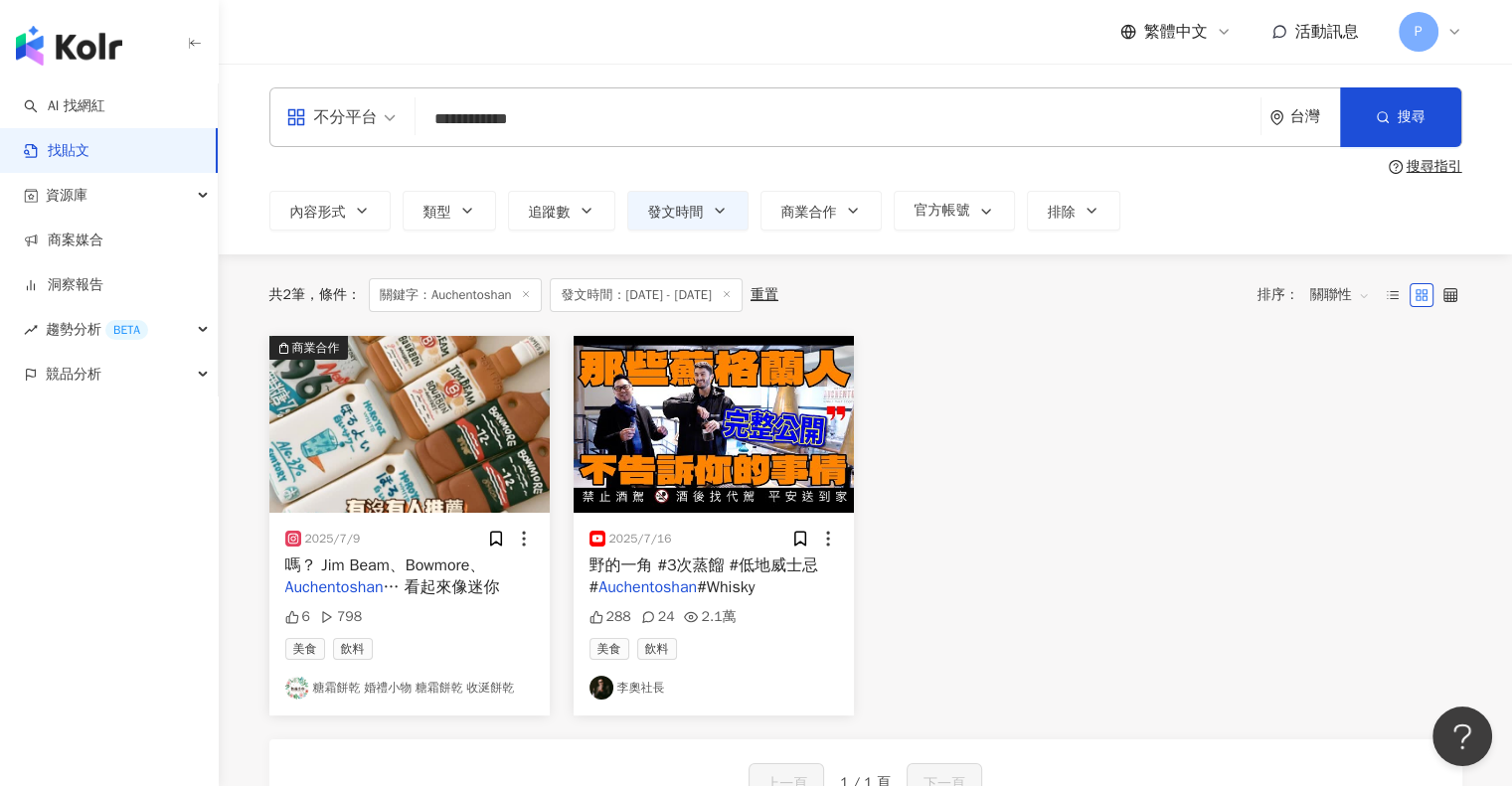 click at bounding box center [714, 424] 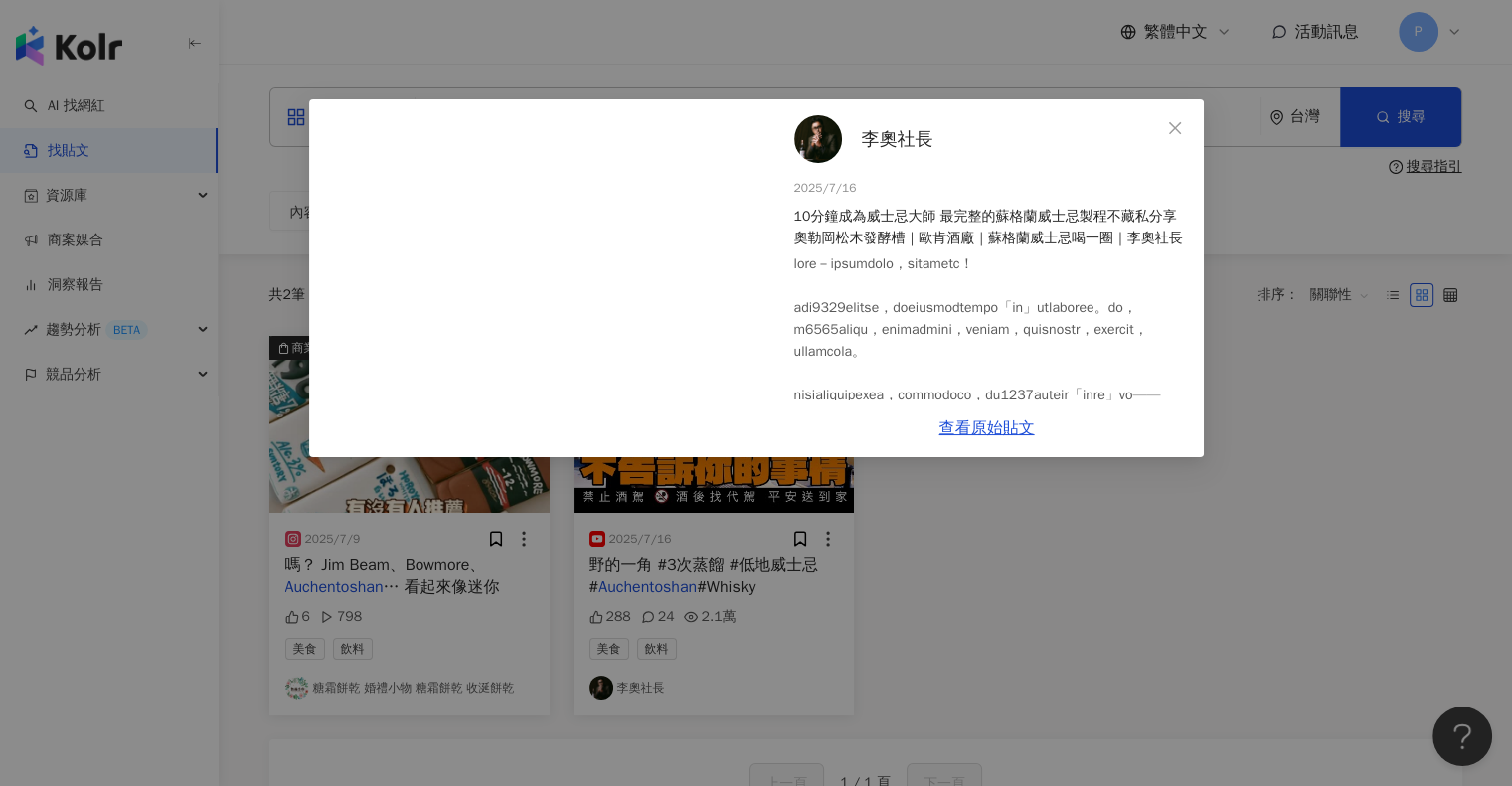 scroll, scrollTop: 99, scrollLeft: 0, axis: vertical 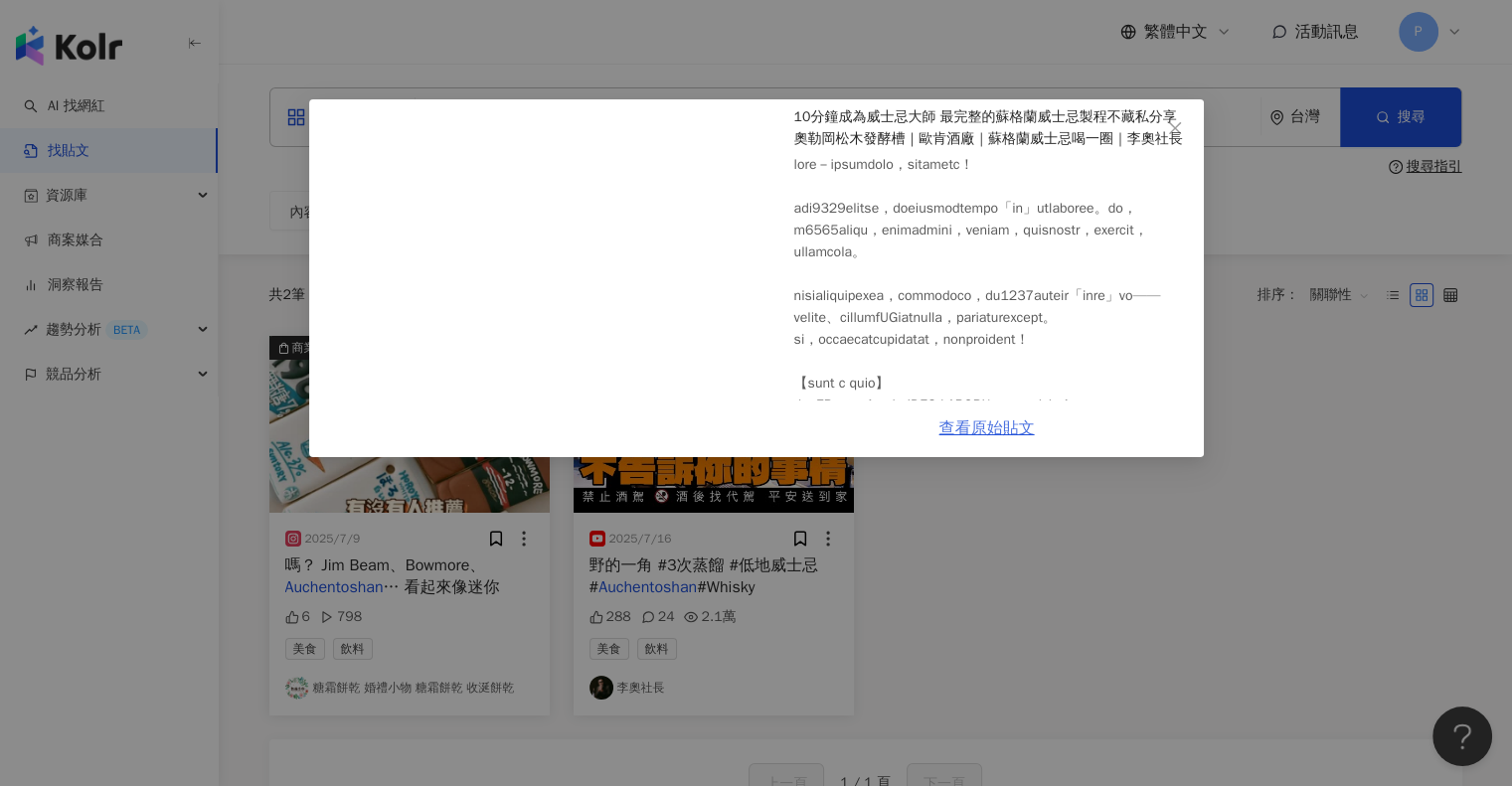 click on "查看原始貼文" at bounding box center [987, 428] 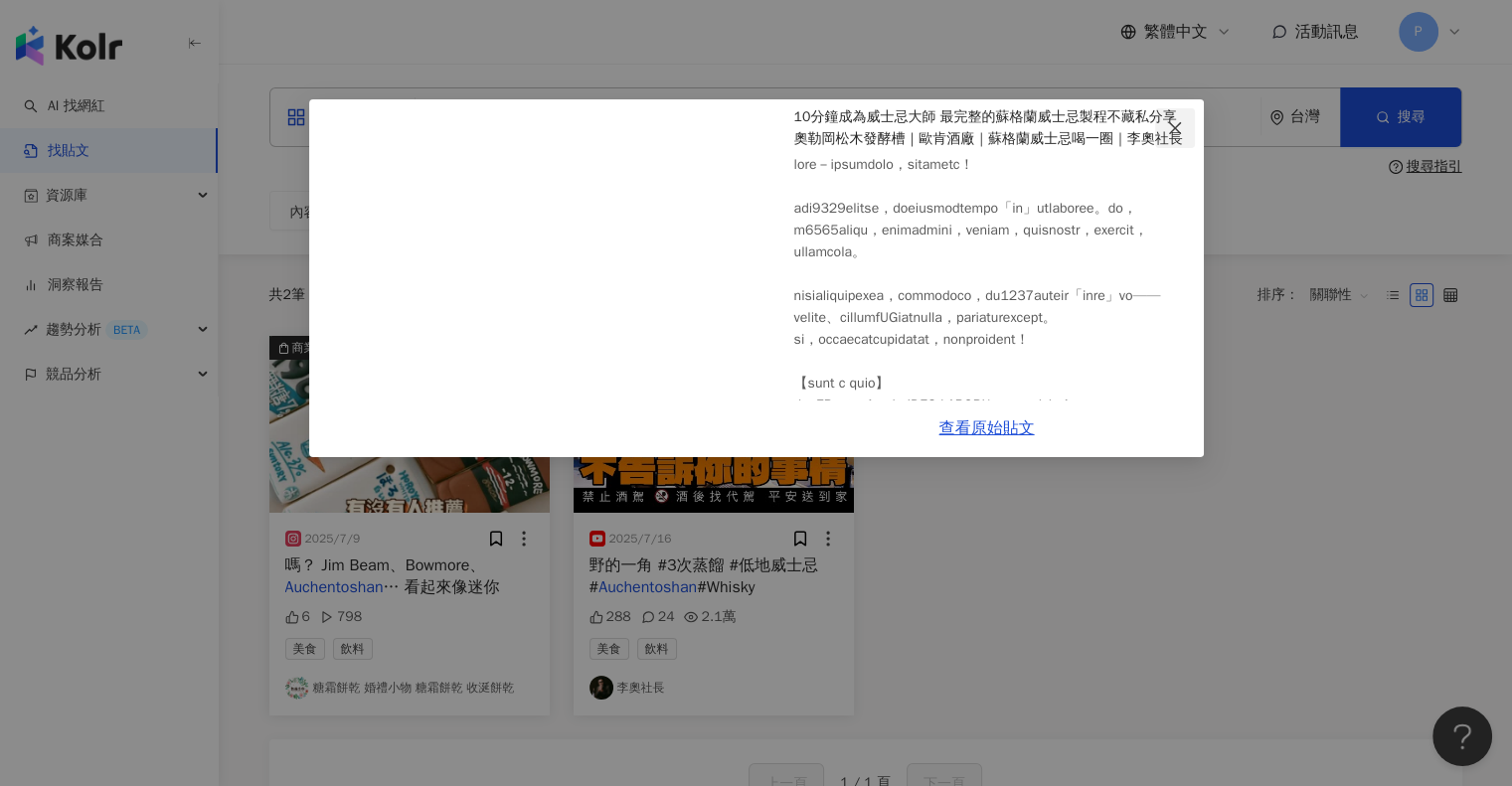 click 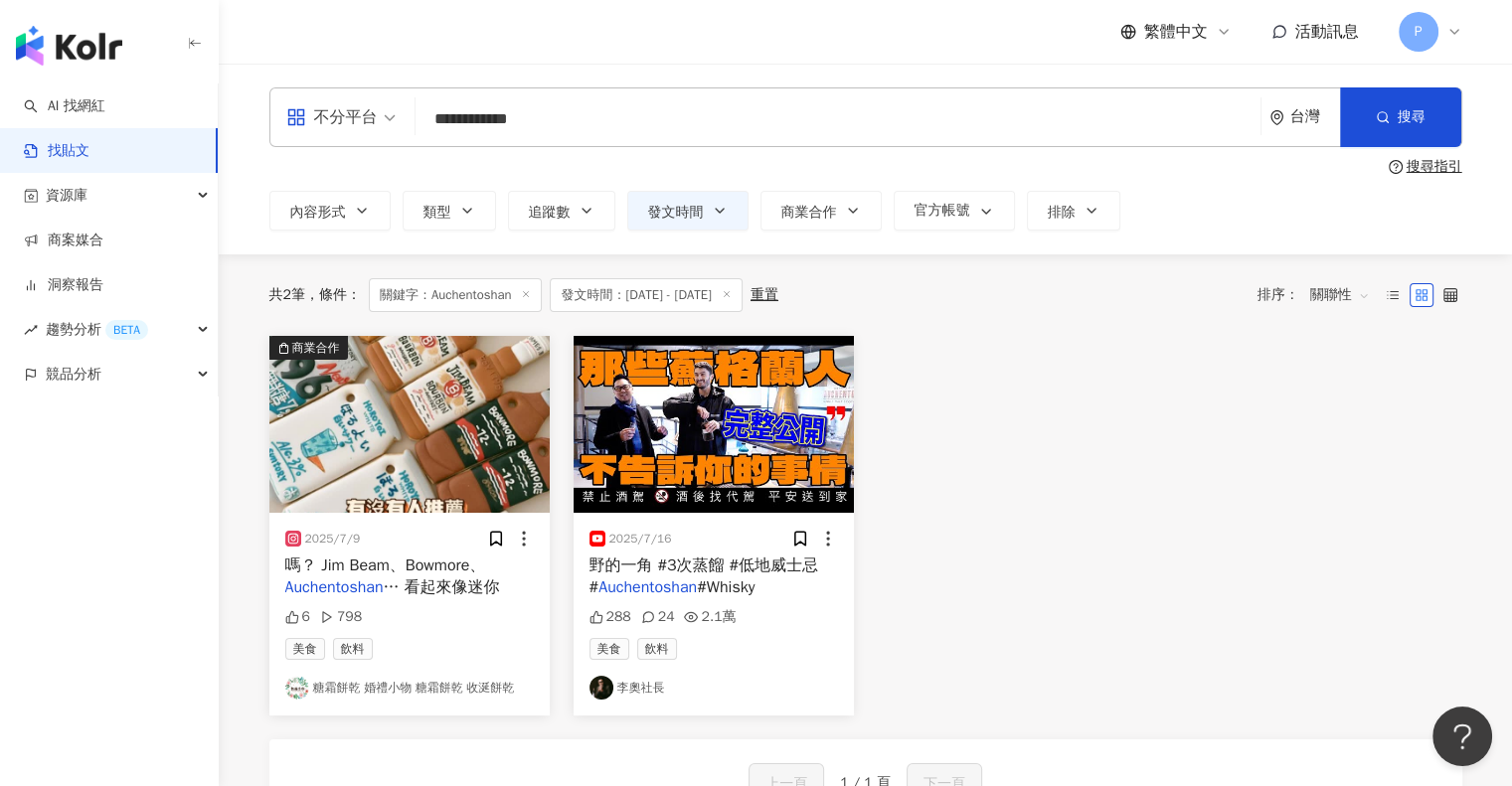 click on "**********" at bounding box center (838, 118) 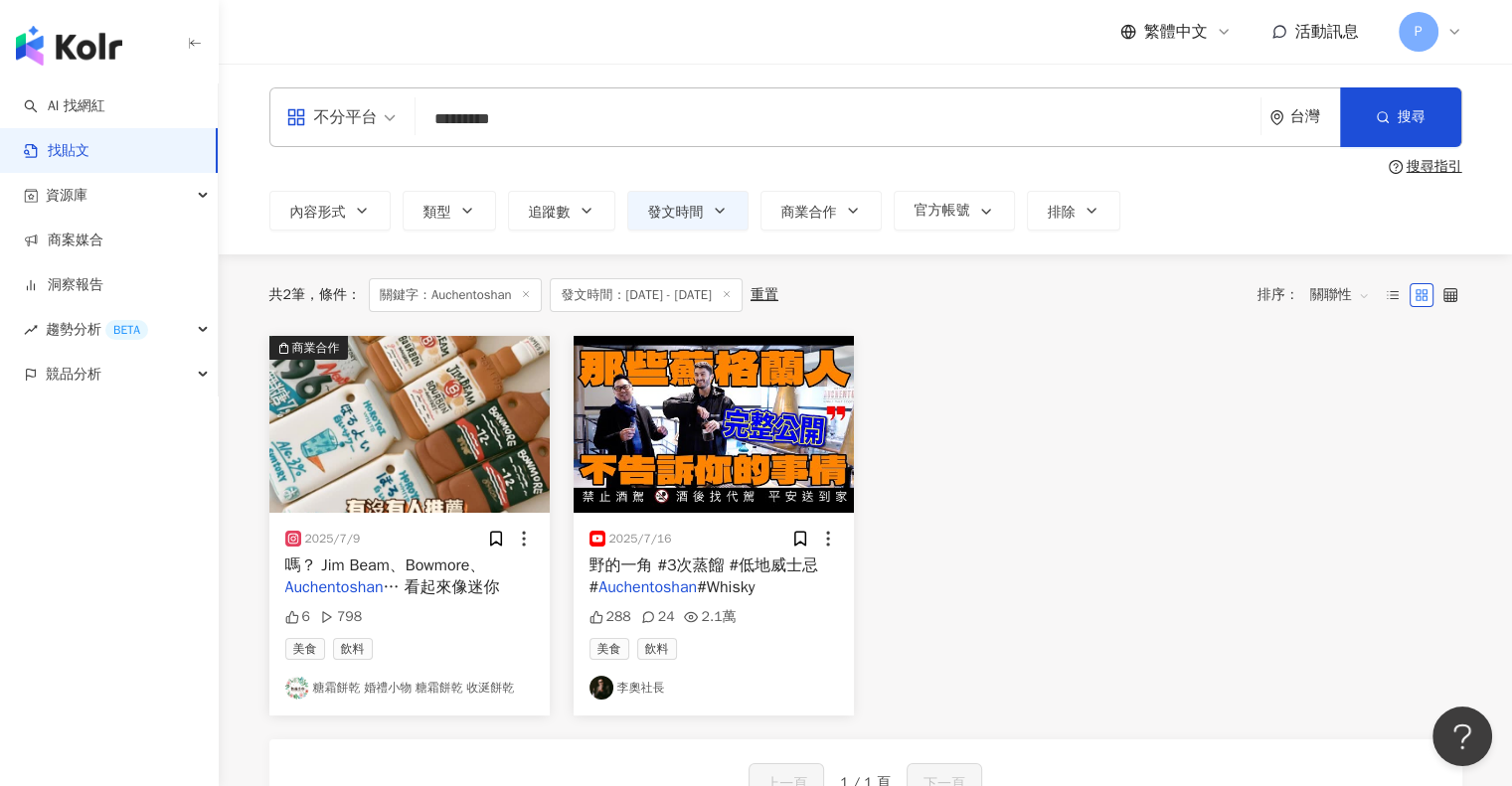 drag, startPoint x: 589, startPoint y: 111, endPoint x: 350, endPoint y: 136, distance: 240.30397 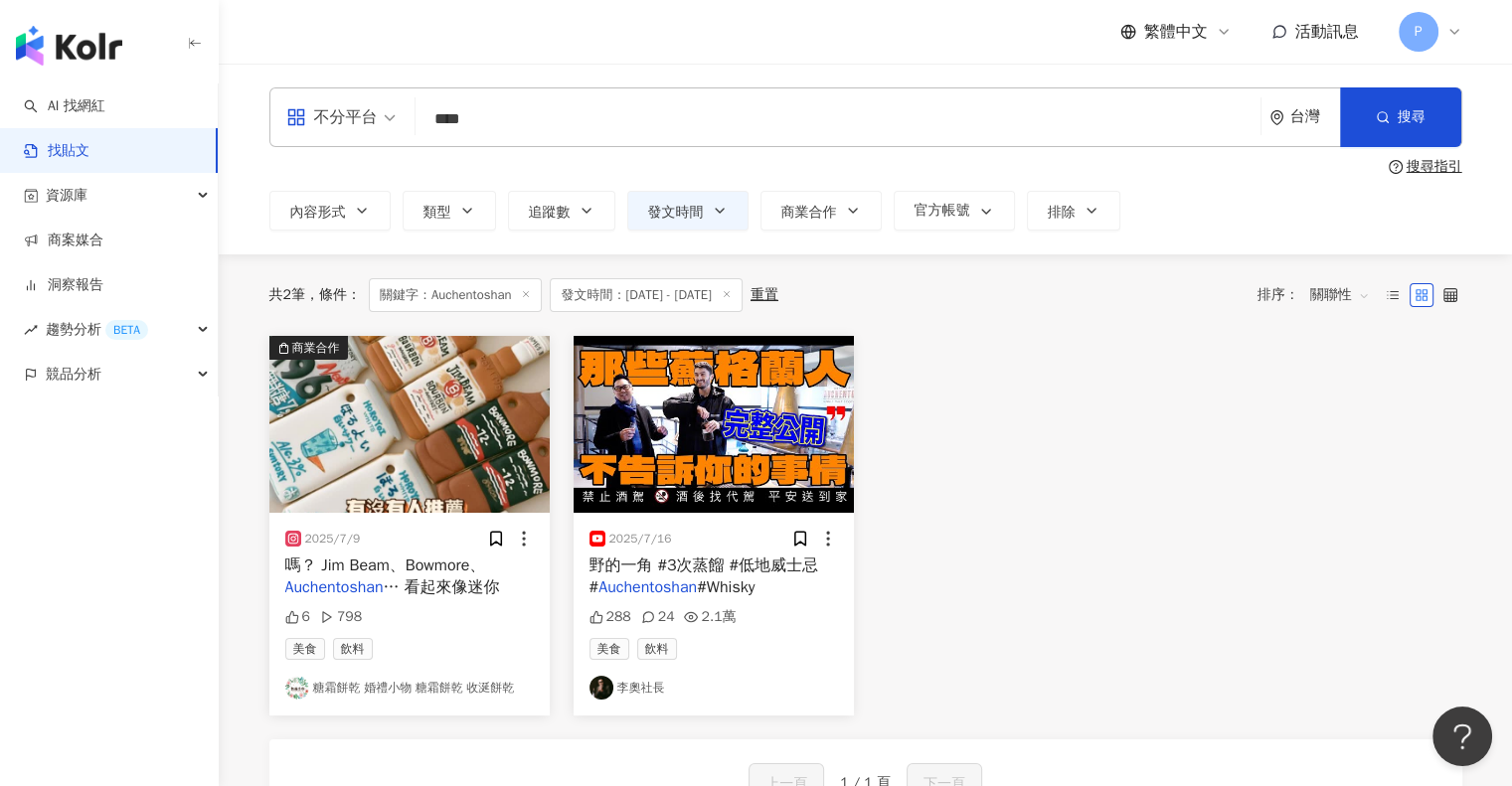 type on "****" 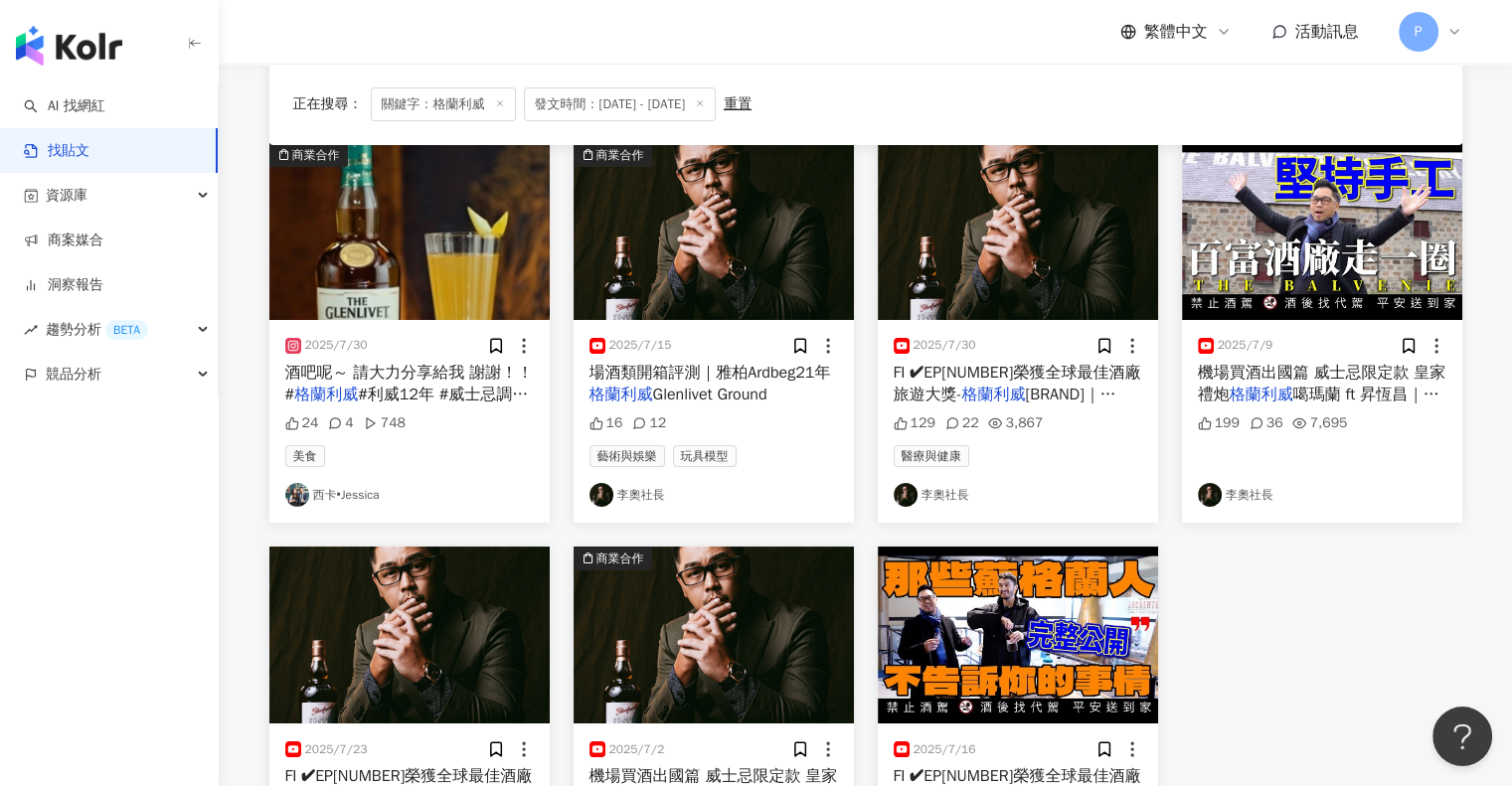 scroll, scrollTop: 397, scrollLeft: 0, axis: vertical 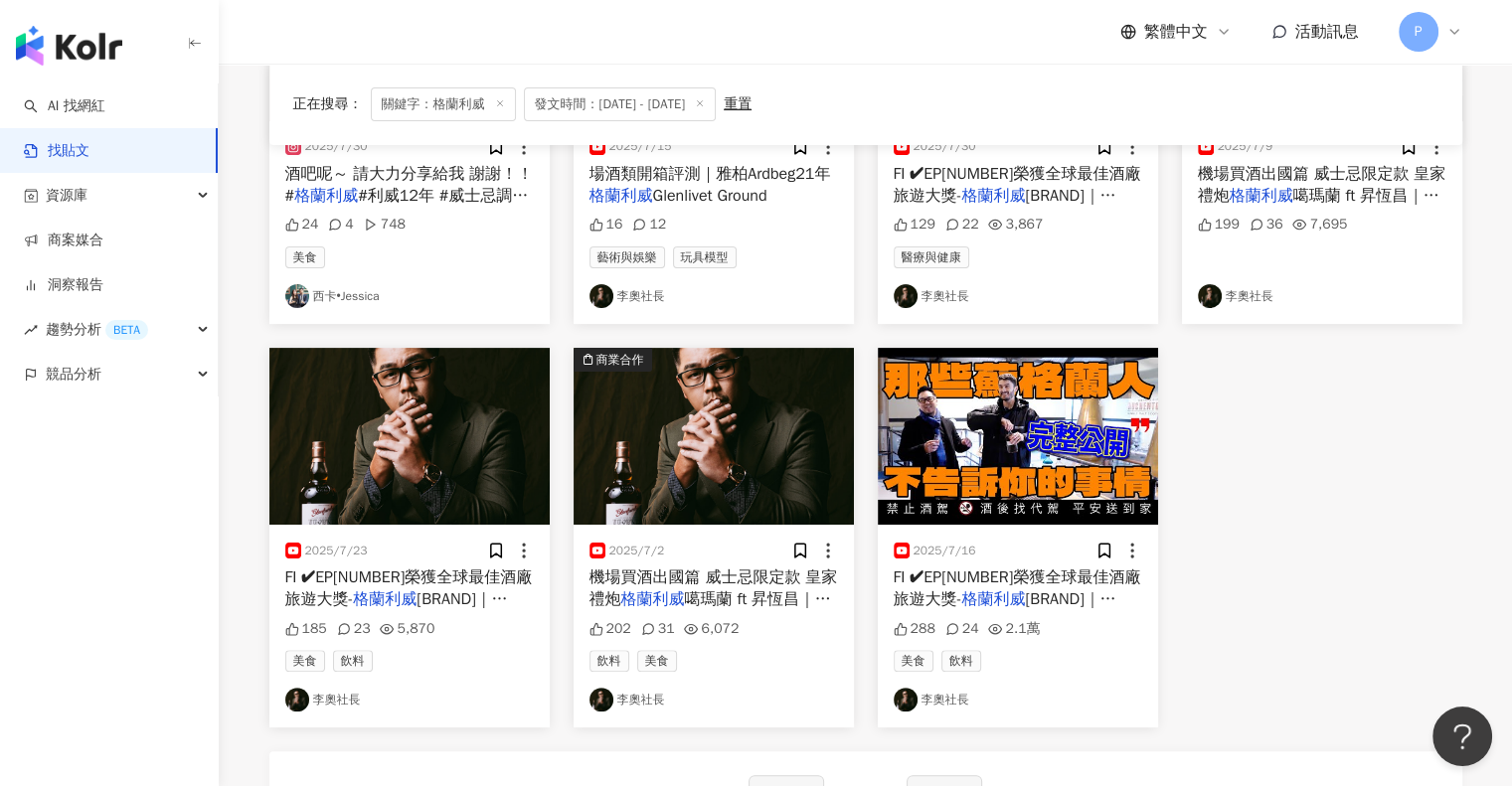 click on "FI
✔EP[NUMBER]榮獲全球最佳酒廠旅遊大獎-" at bounding box center [1017, 588] 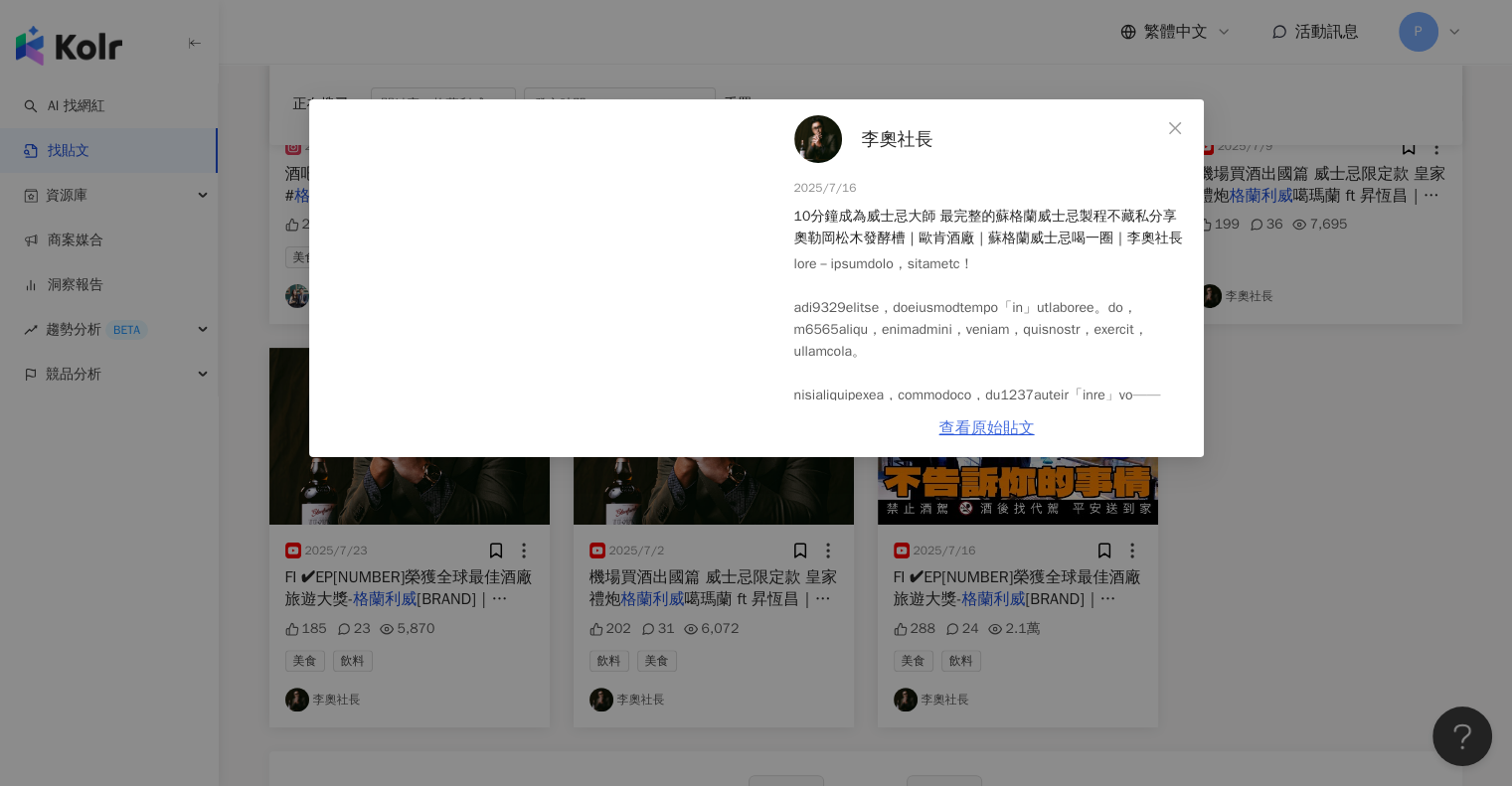 click on "查看原始貼文" at bounding box center (987, 428) 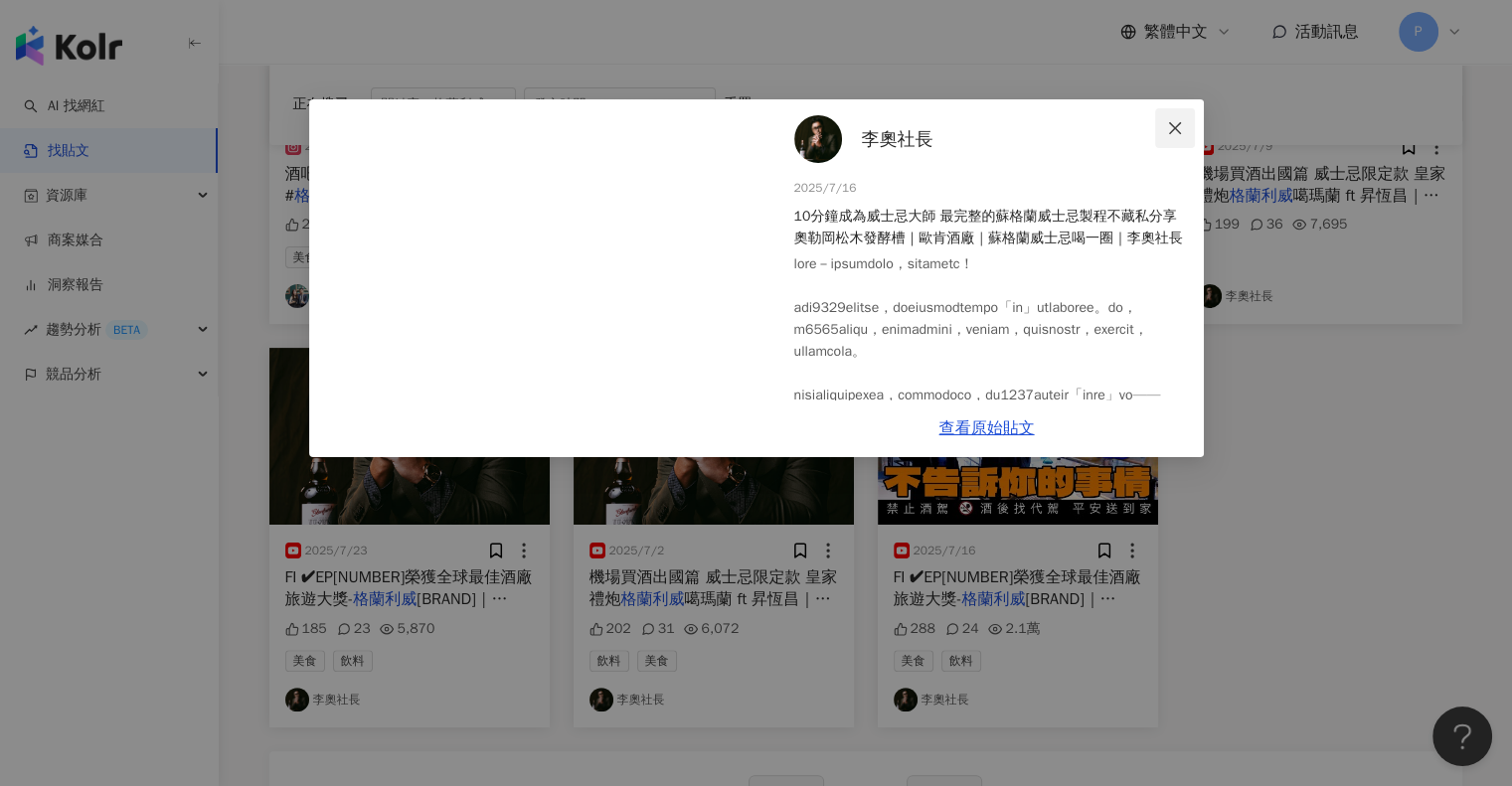 drag, startPoint x: 1170, startPoint y: 121, endPoint x: 1179, endPoint y: 132, distance: 14.21267 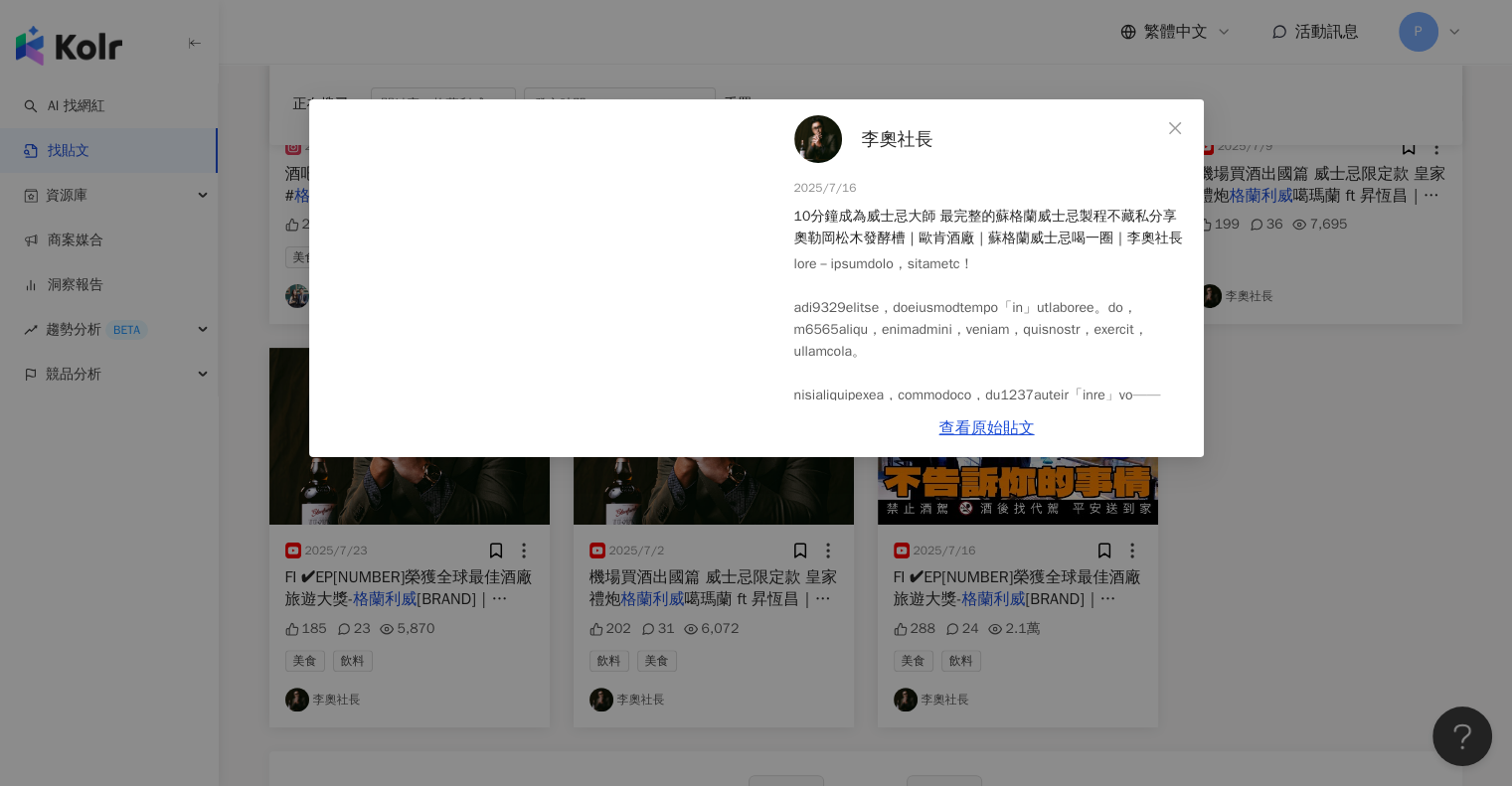 click 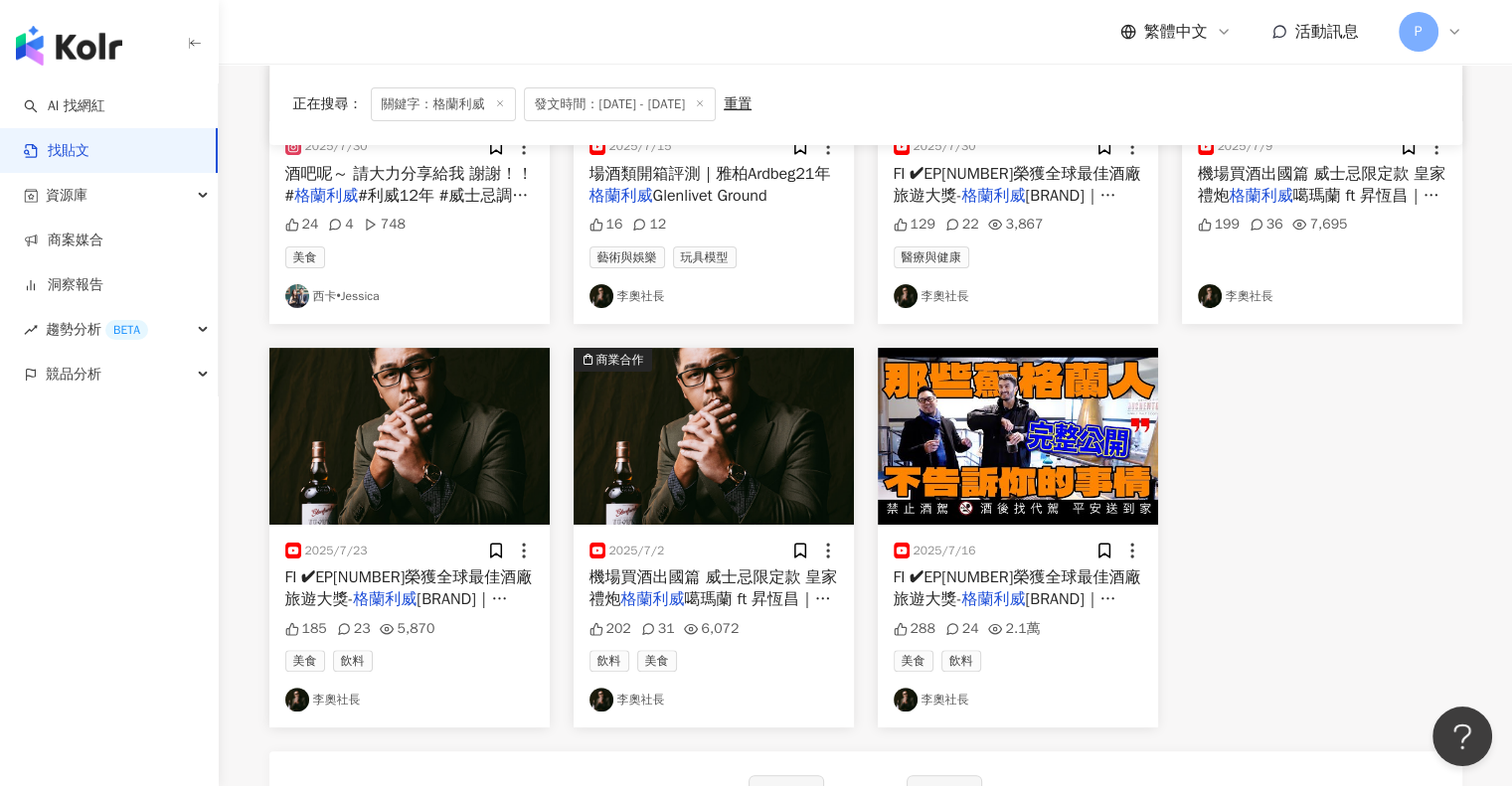 click on "商業合作 [DATE] 酒吧呢～
請大力分享給我 謝謝！！
# 格蘭利威  #利威12年 #威士忌調酒 # 24 4 748 美食 西卡•Jessica 商業合作 [DATE] 場酒類開箱評測｜雅柏Ardbeg21年  格蘭利威 Glenlivet Ground 16 12 藝術與娛樂 玩具模型 李奧社長 [DATE] FI
✔EP3榮獲全球最佳酒廠旅遊大獎- 格蘭利威 The Glenlivet｜蘇格 129 22 3,867 醫療與健康 李奧社長 [DATE] 機場買酒出國篇 威士忌限定款 皇家禮炮  格蘭利威  噶瑪蘭 ft 昇恆昌｜李奧社長 199 36 7,695 李奧社長 [DATE] FI
✔EP3榮獲全球最佳酒廠旅遊大獎- 格蘭利威 The Glenlivet｜蘇格 185 23 5,870 美食 飲料 李奧社長 商業合作 [DATE] 機場買酒出國篇 威士忌限定款 皇家禮炮  格蘭利威  噶瑪蘭 ft 昇恆昌｜李奧社長 202 31 6,072 飲料 美食 李奧社長 [DATE] FI
✔EP3榮獲全球最佳酒廠旅遊大獎- 格蘭利威 The Glenlivet｜蘇格 288 24 2.1萬 美食 飲料 李奧社長" at bounding box center [866, 336] 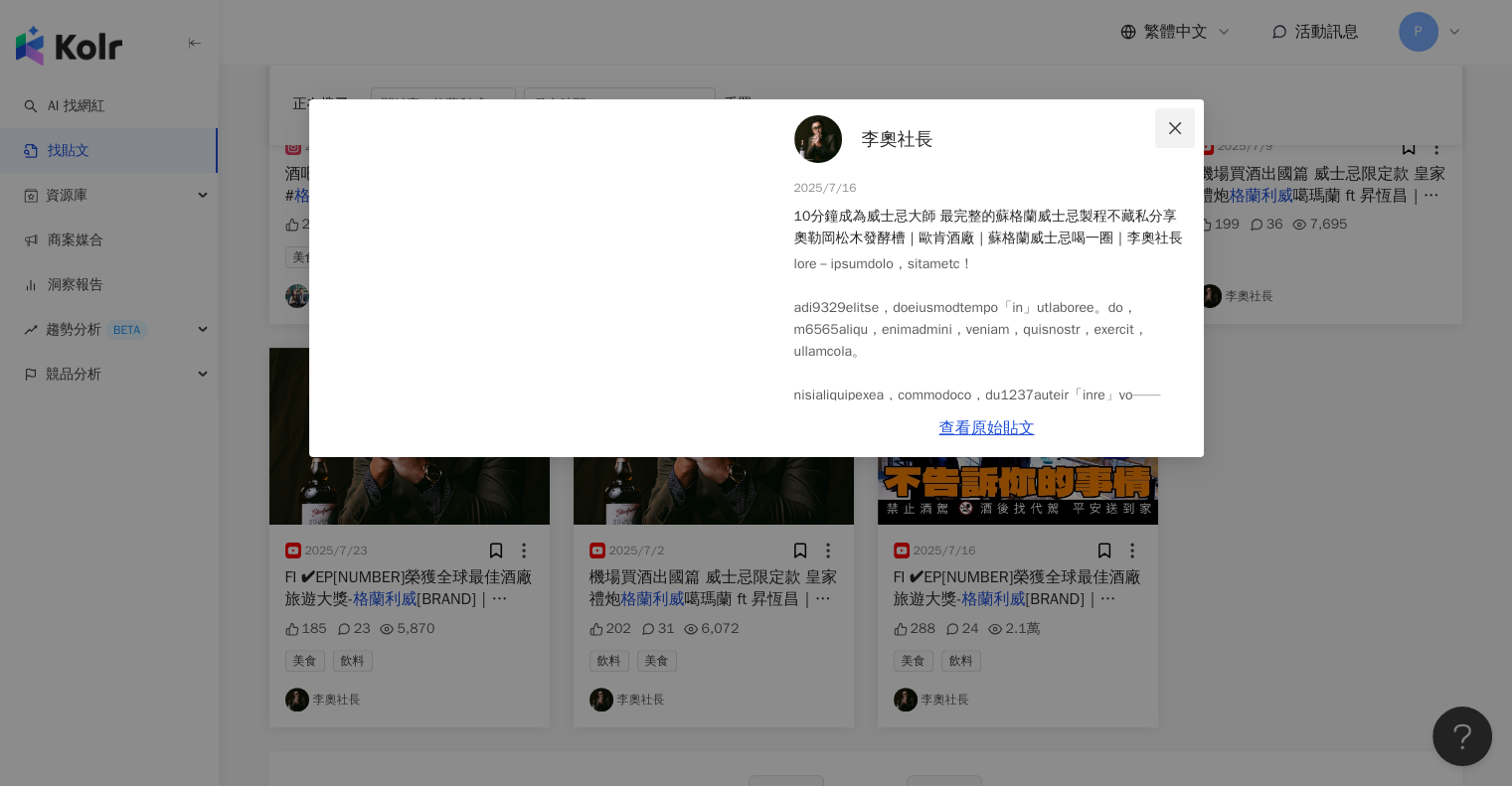 click 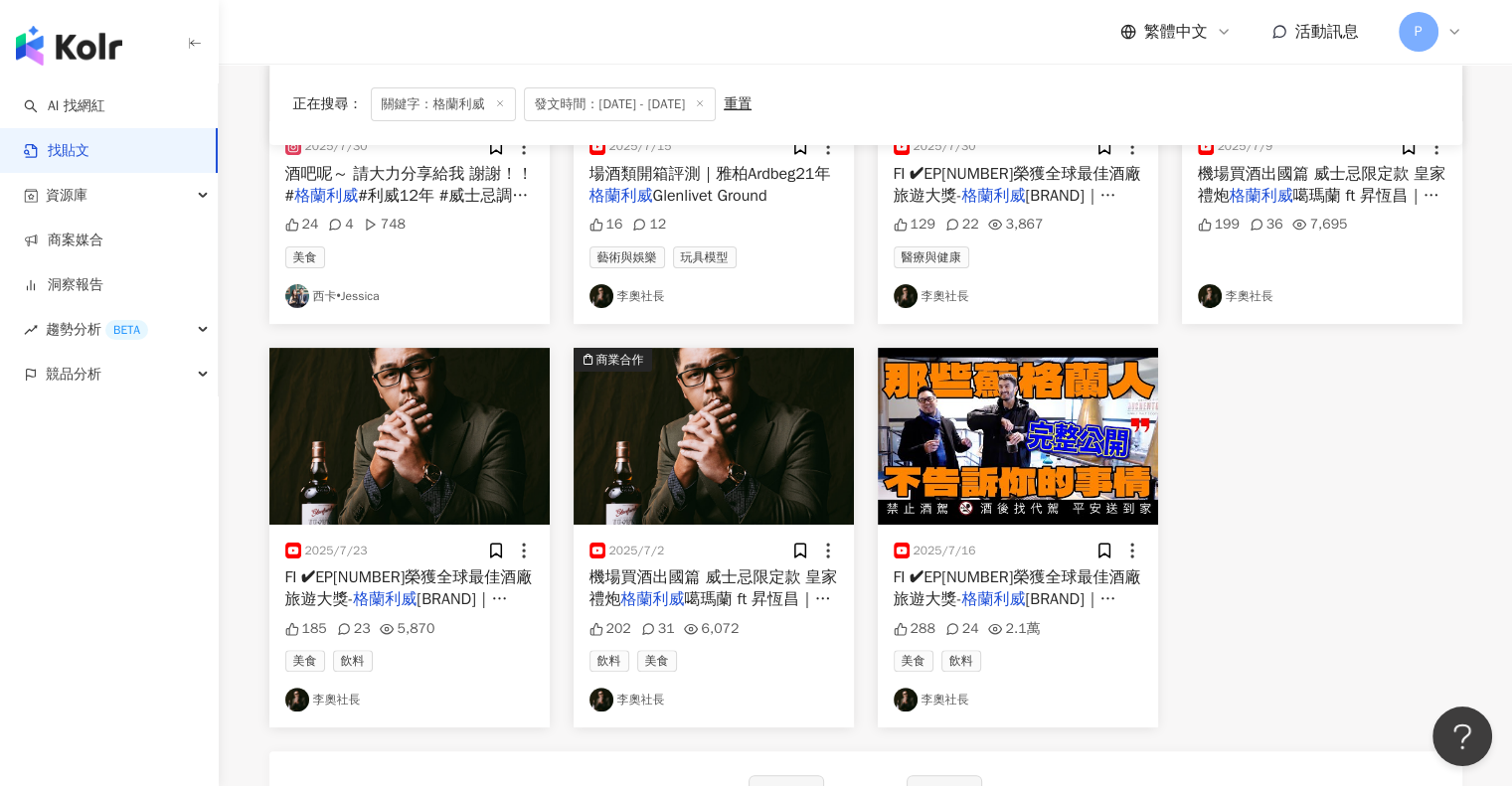 click at bounding box center (1018, 436) 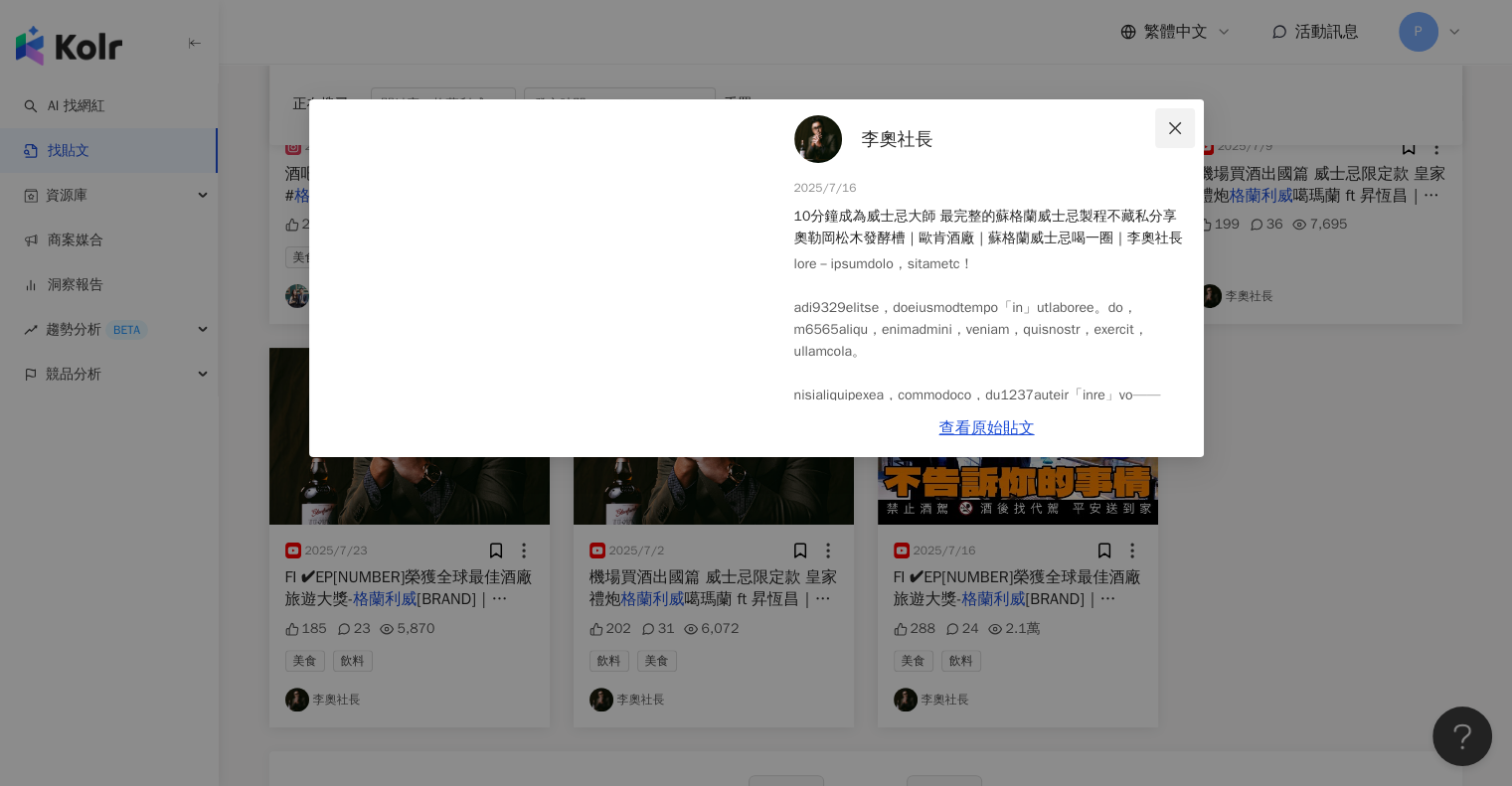 click 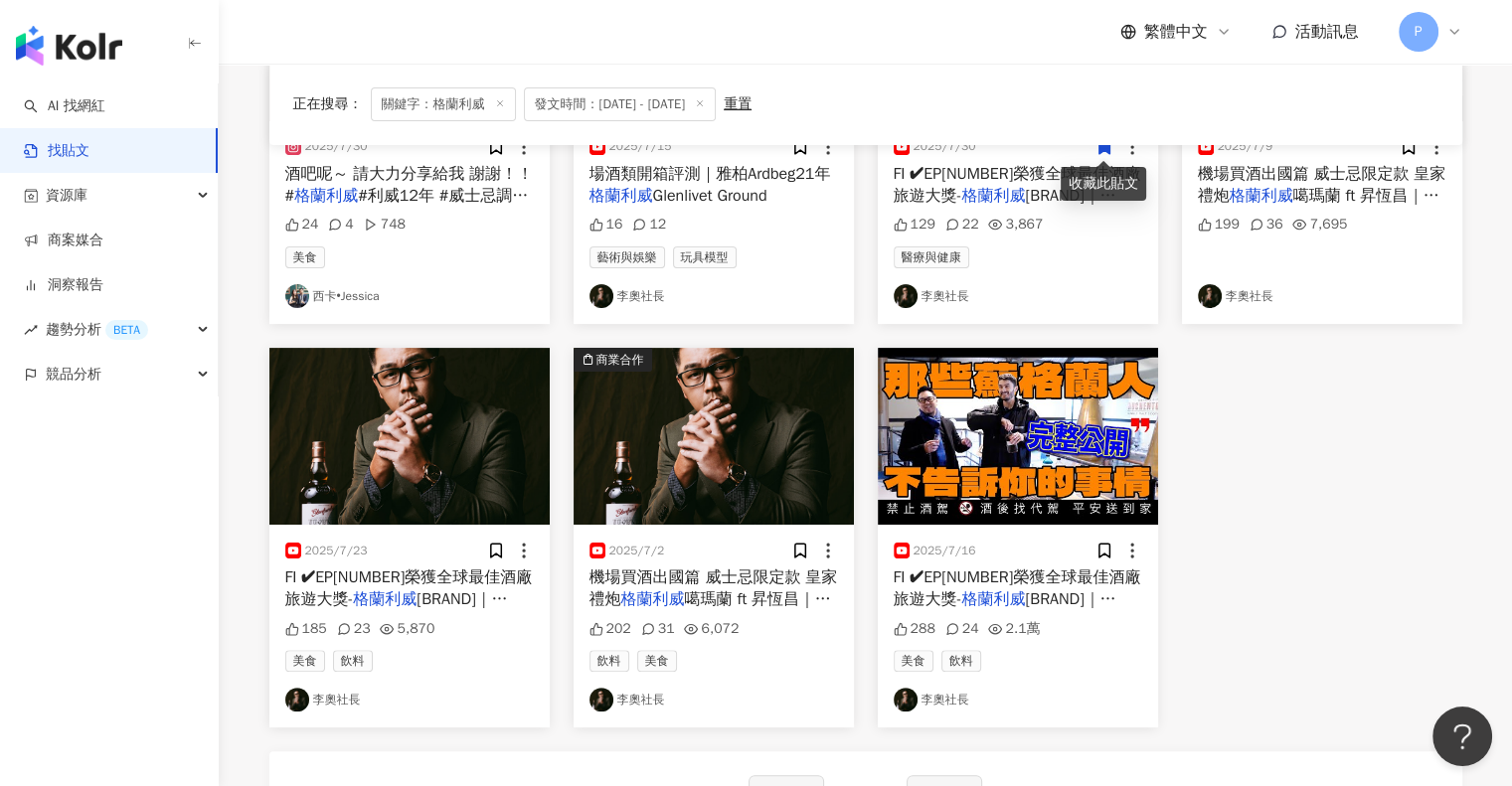 click on "噶瑪蘭 ft 昇恆昌｜李奧社長" at bounding box center [710, 610] 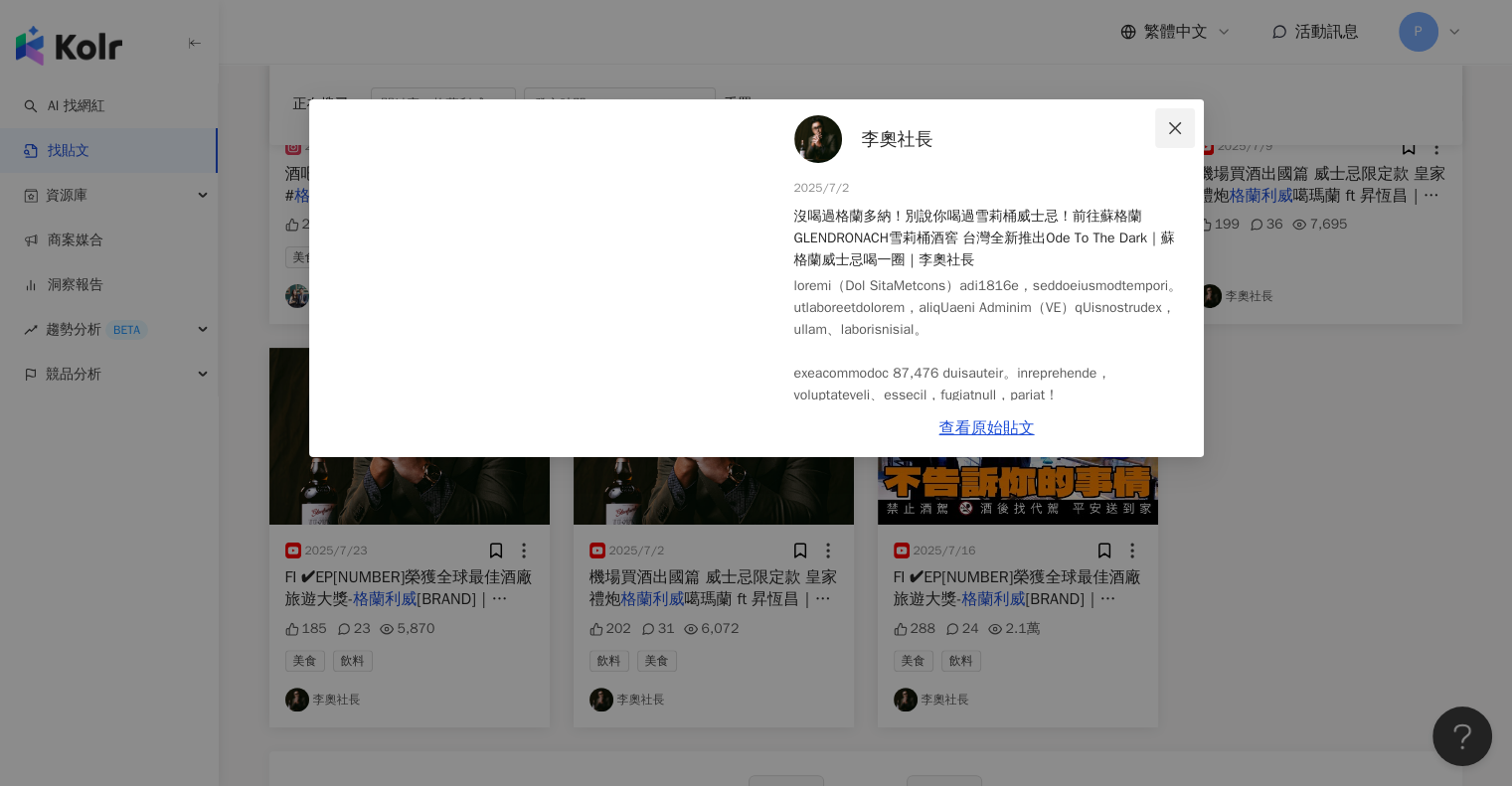 click at bounding box center [1175, 128] 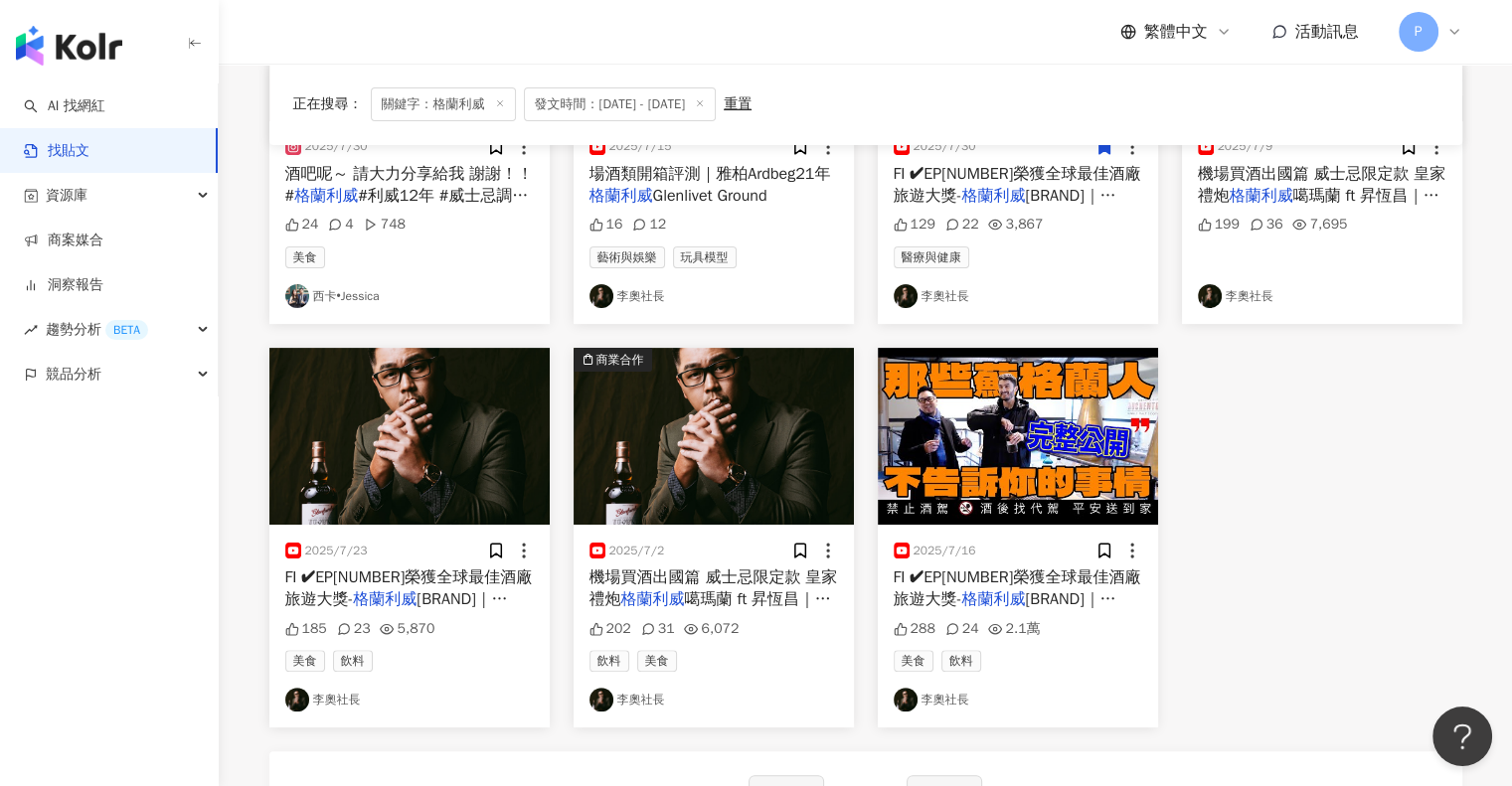 click on "FI
✔EP[NUMBER]榮獲全球最佳酒廠旅遊大獎-" at bounding box center (409, 588) 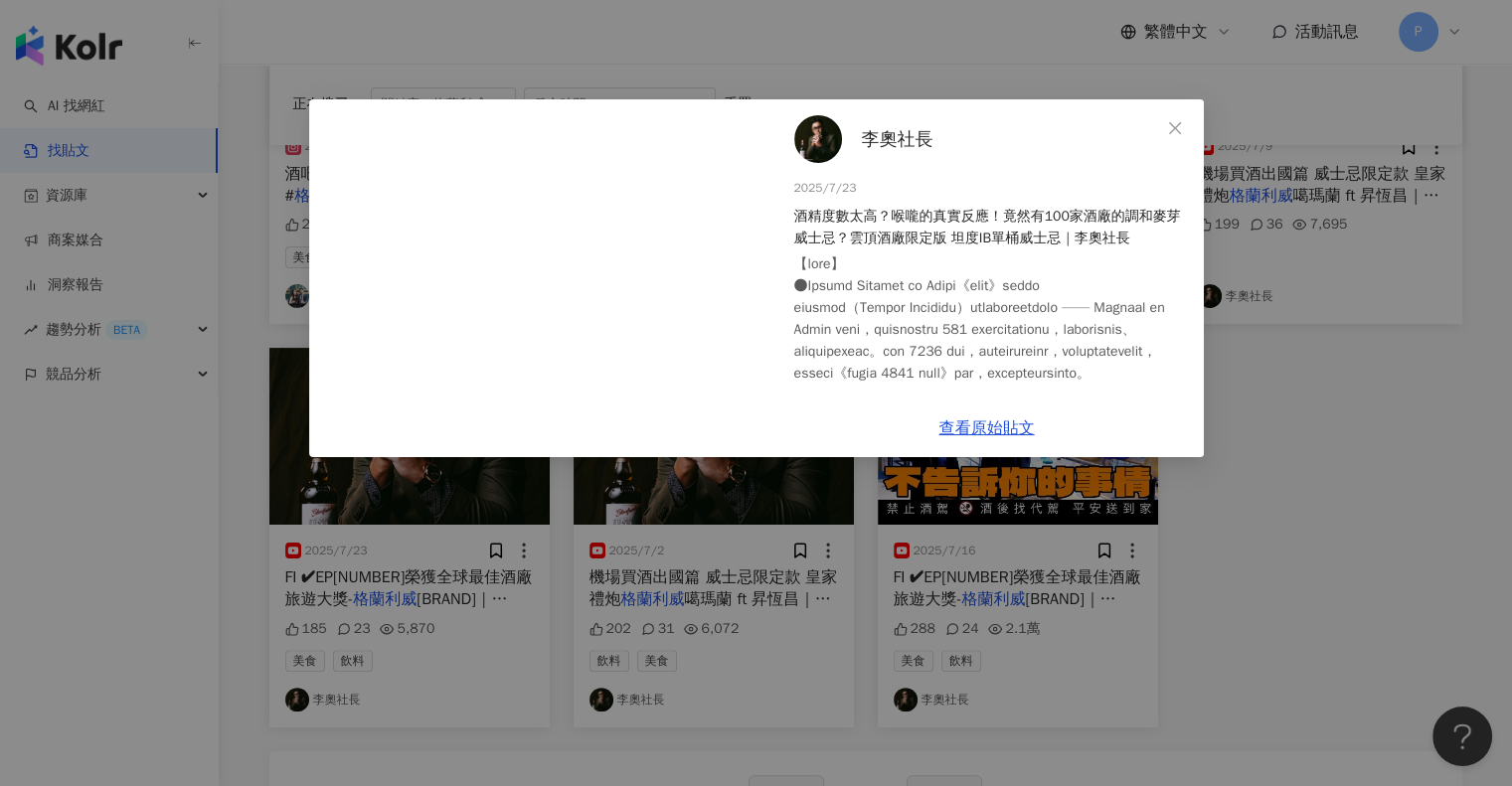 scroll, scrollTop: 199, scrollLeft: 0, axis: vertical 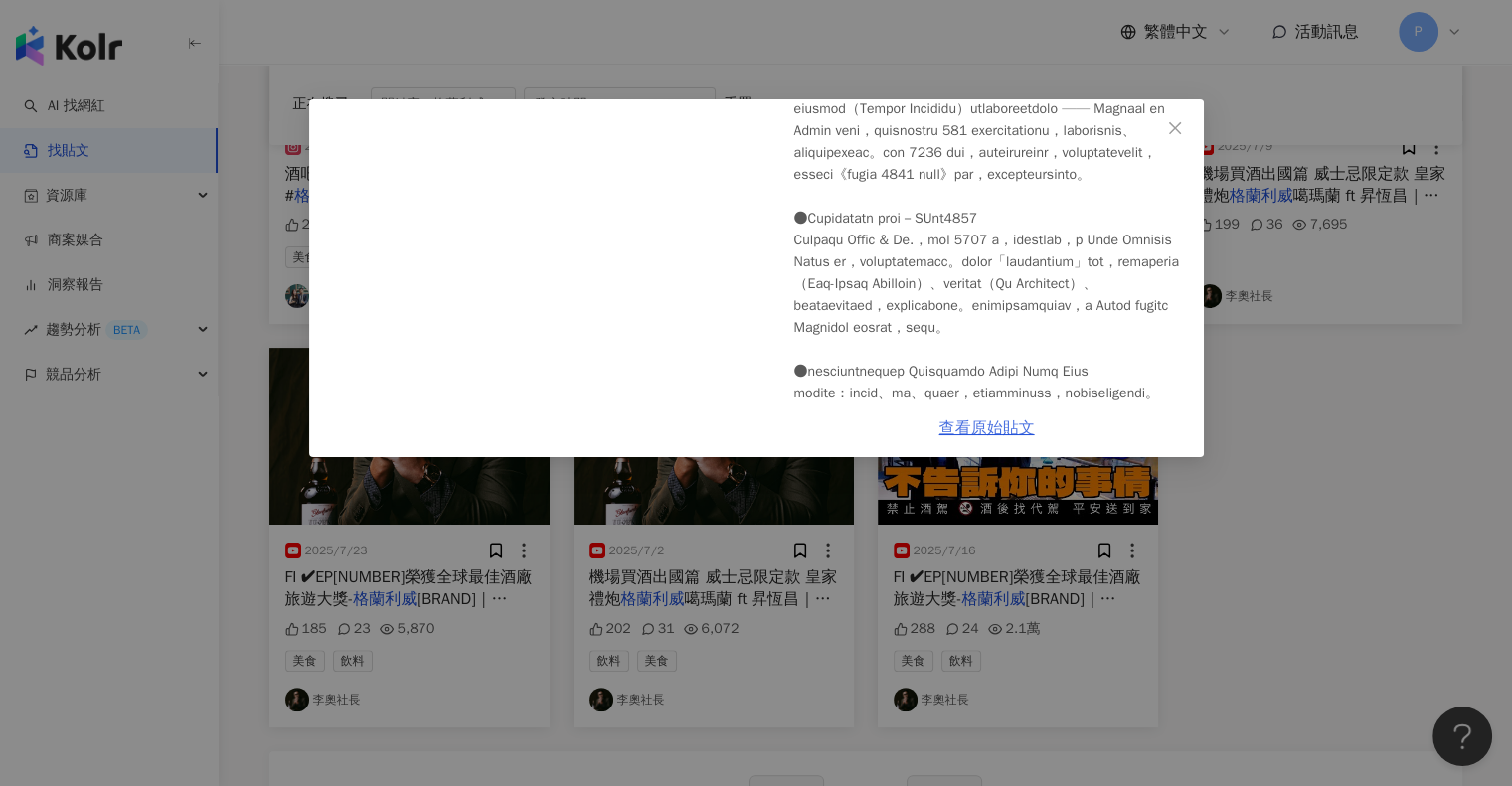 click on "查看原始貼文" at bounding box center [987, 428] 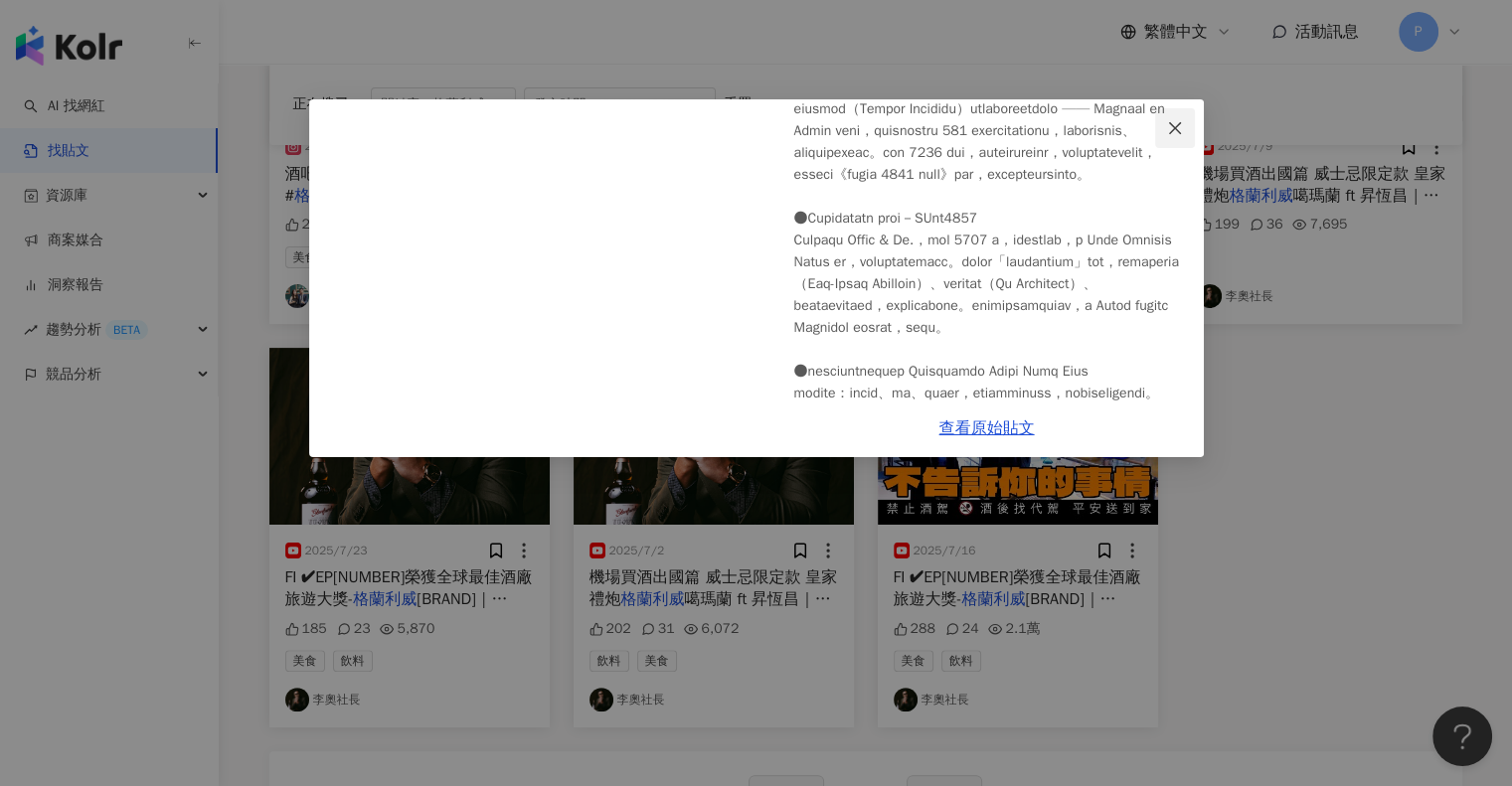 click at bounding box center (1175, 128) 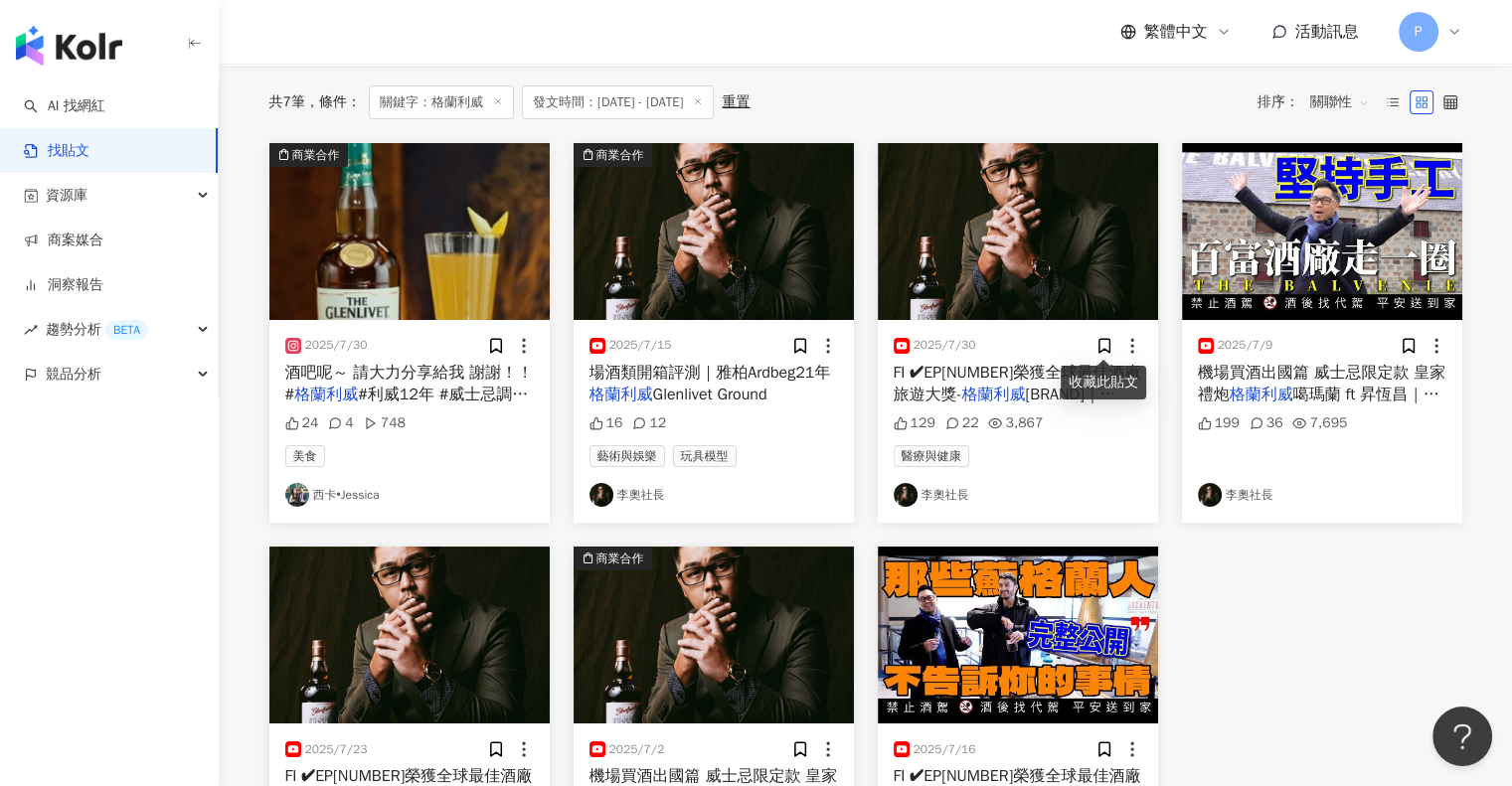 scroll, scrollTop: 99, scrollLeft: 0, axis: vertical 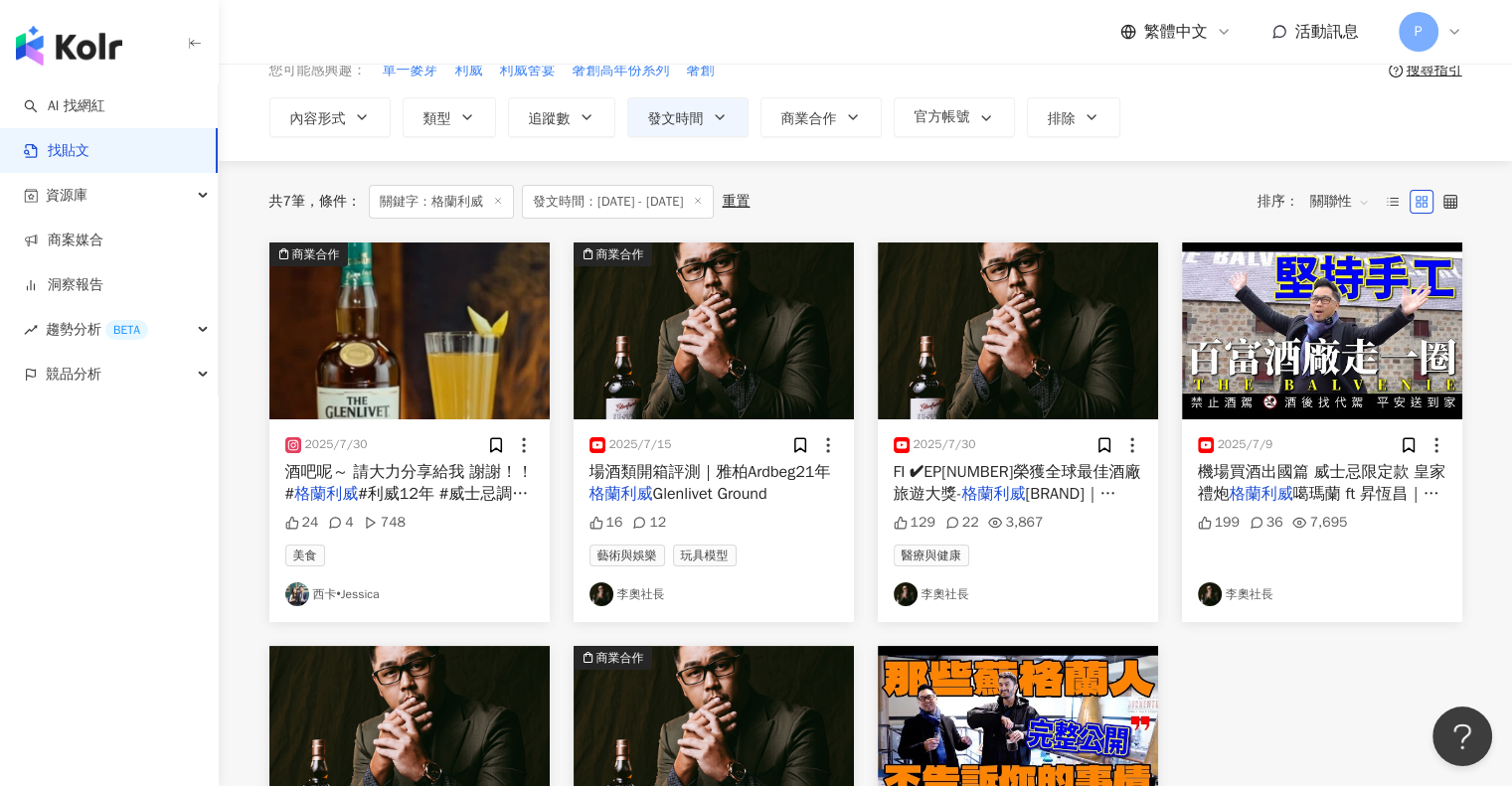 click on "酒吧呢～
請大力分享給我 謝謝！！
#" at bounding box center [410, 483] 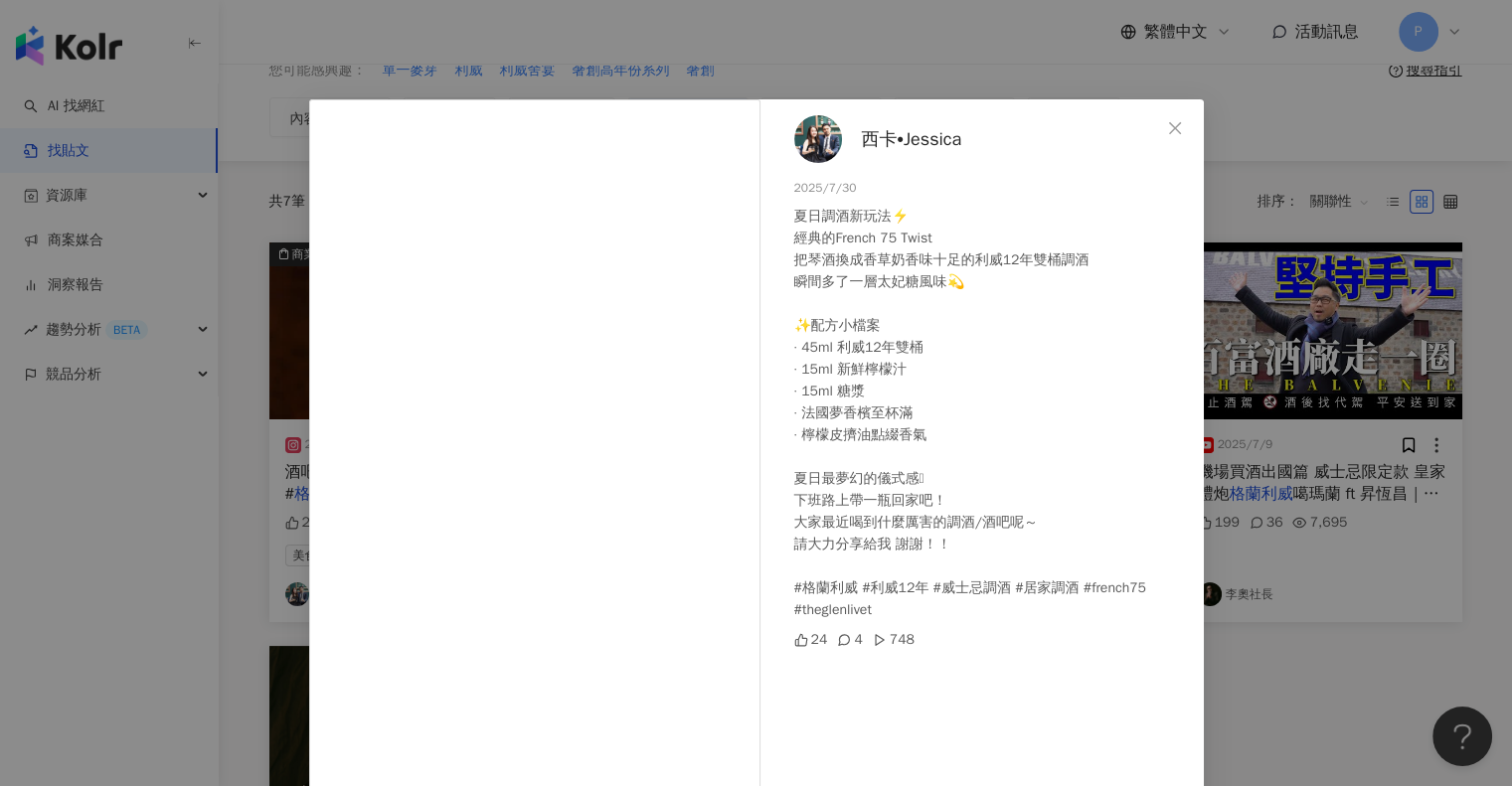 drag, startPoint x: 984, startPoint y: 433, endPoint x: 962, endPoint y: 415, distance: 28.42534 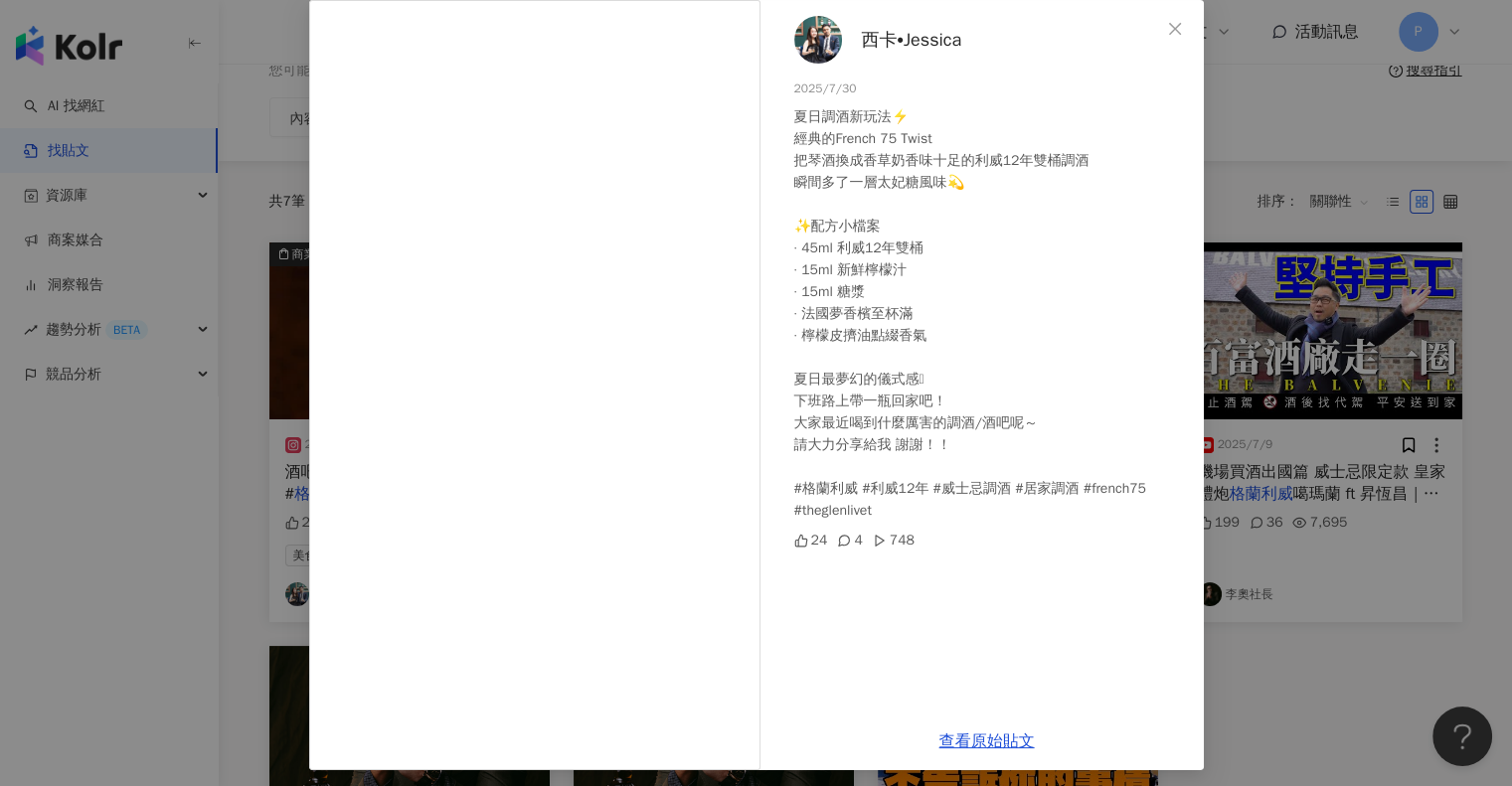 scroll, scrollTop: 107, scrollLeft: 0, axis: vertical 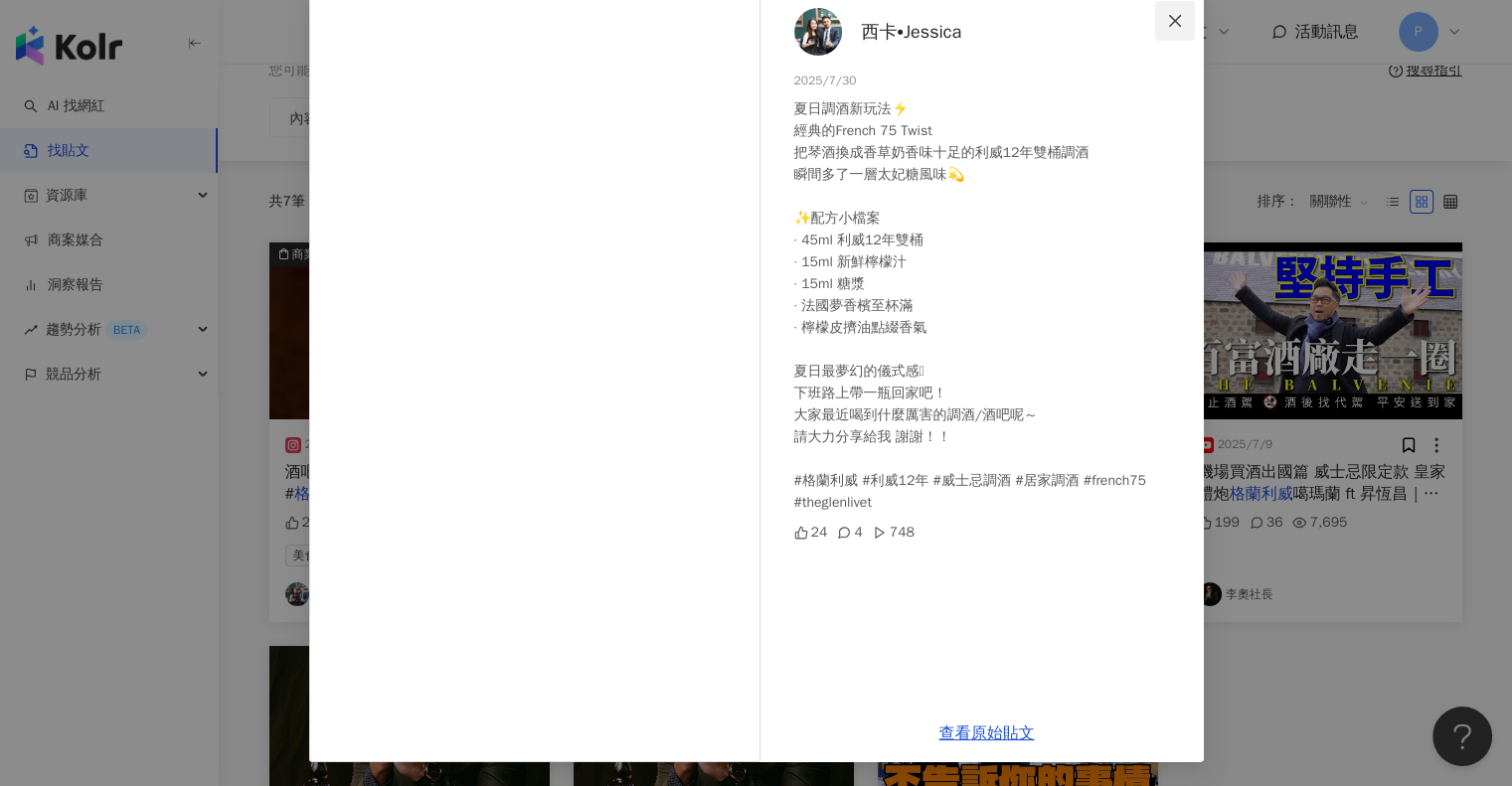 click at bounding box center (1175, 21) 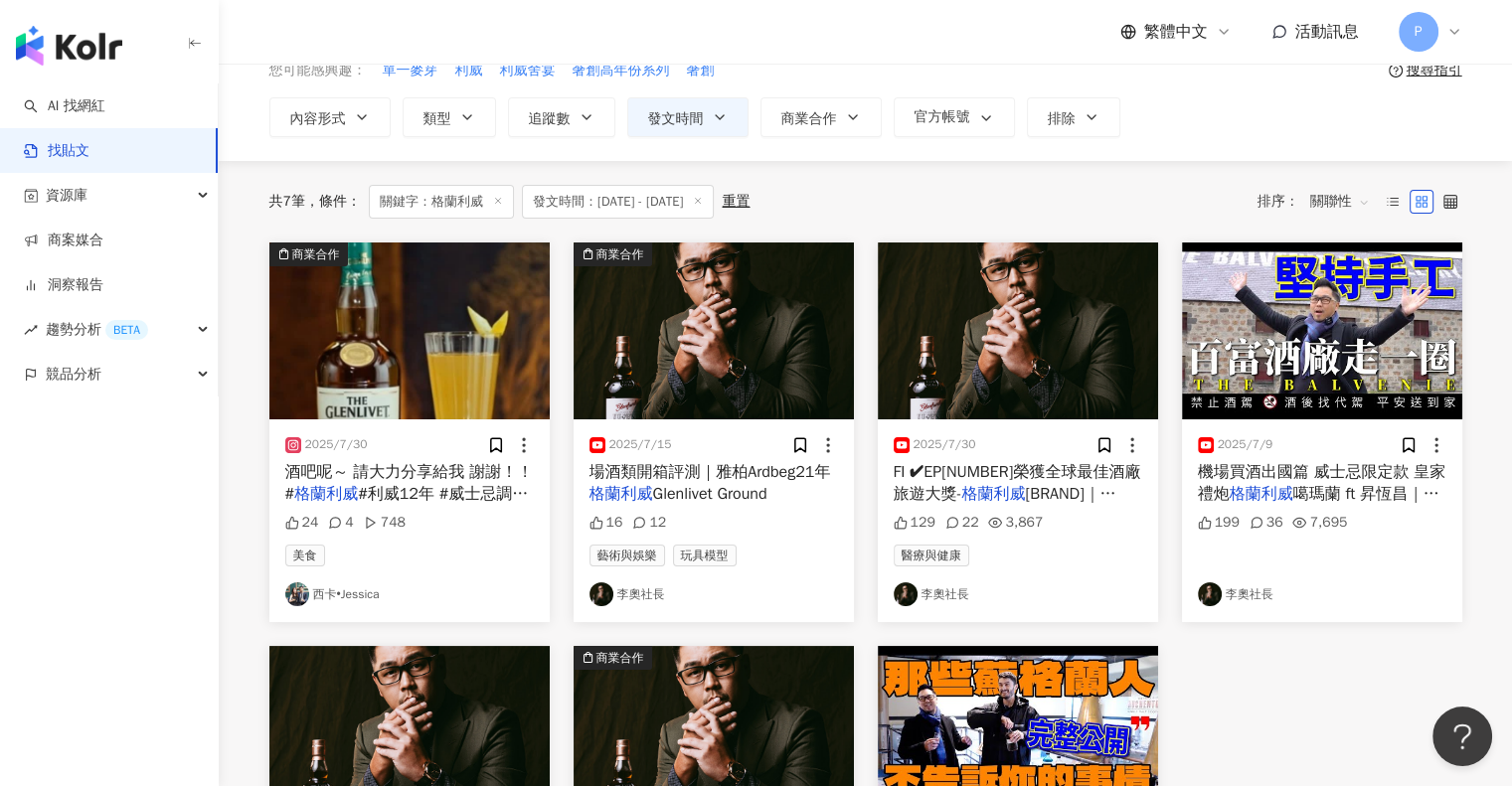click on "P" at bounding box center (1430, 32) 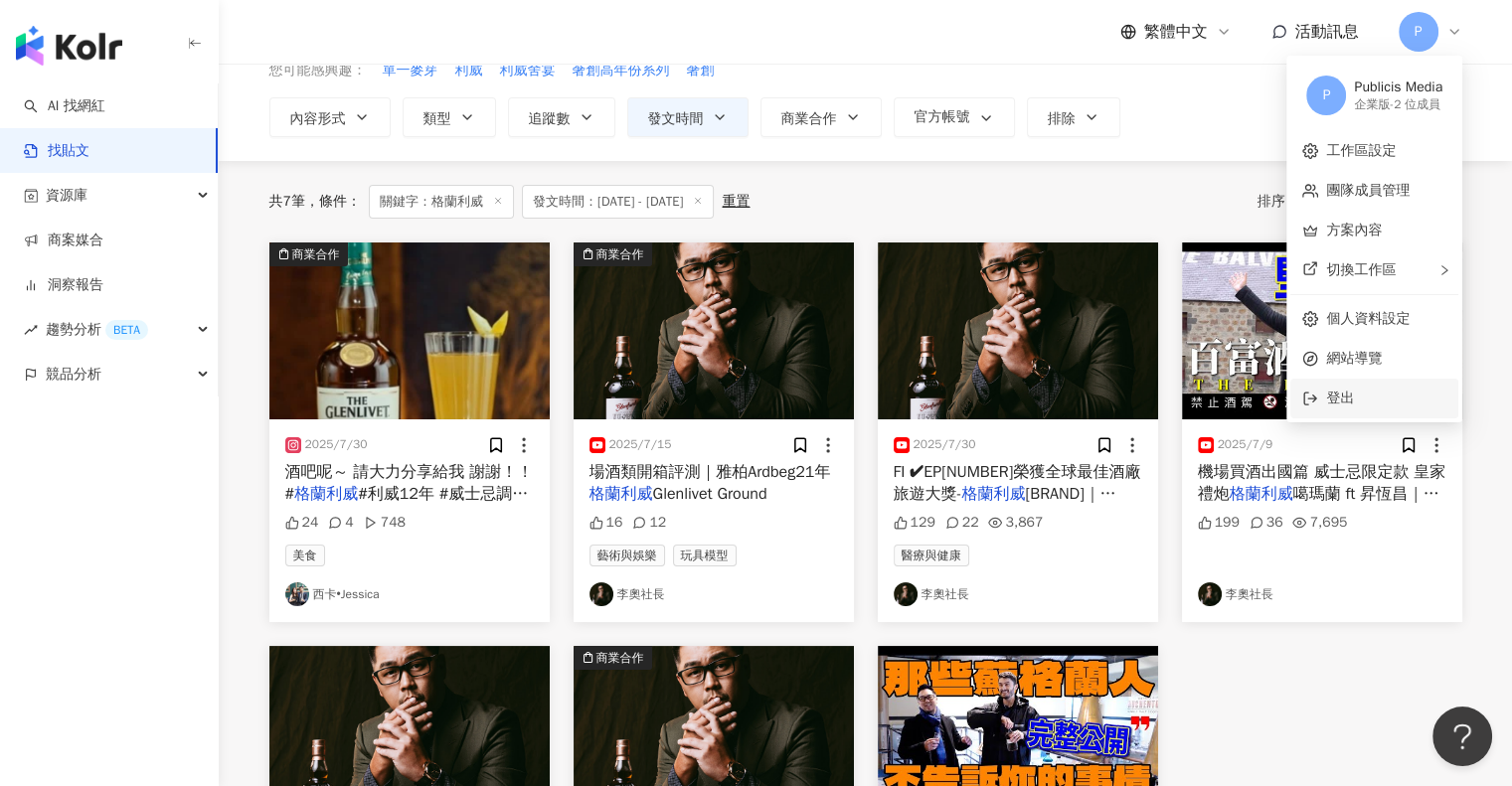 click on "登出" at bounding box center (1374, 398) 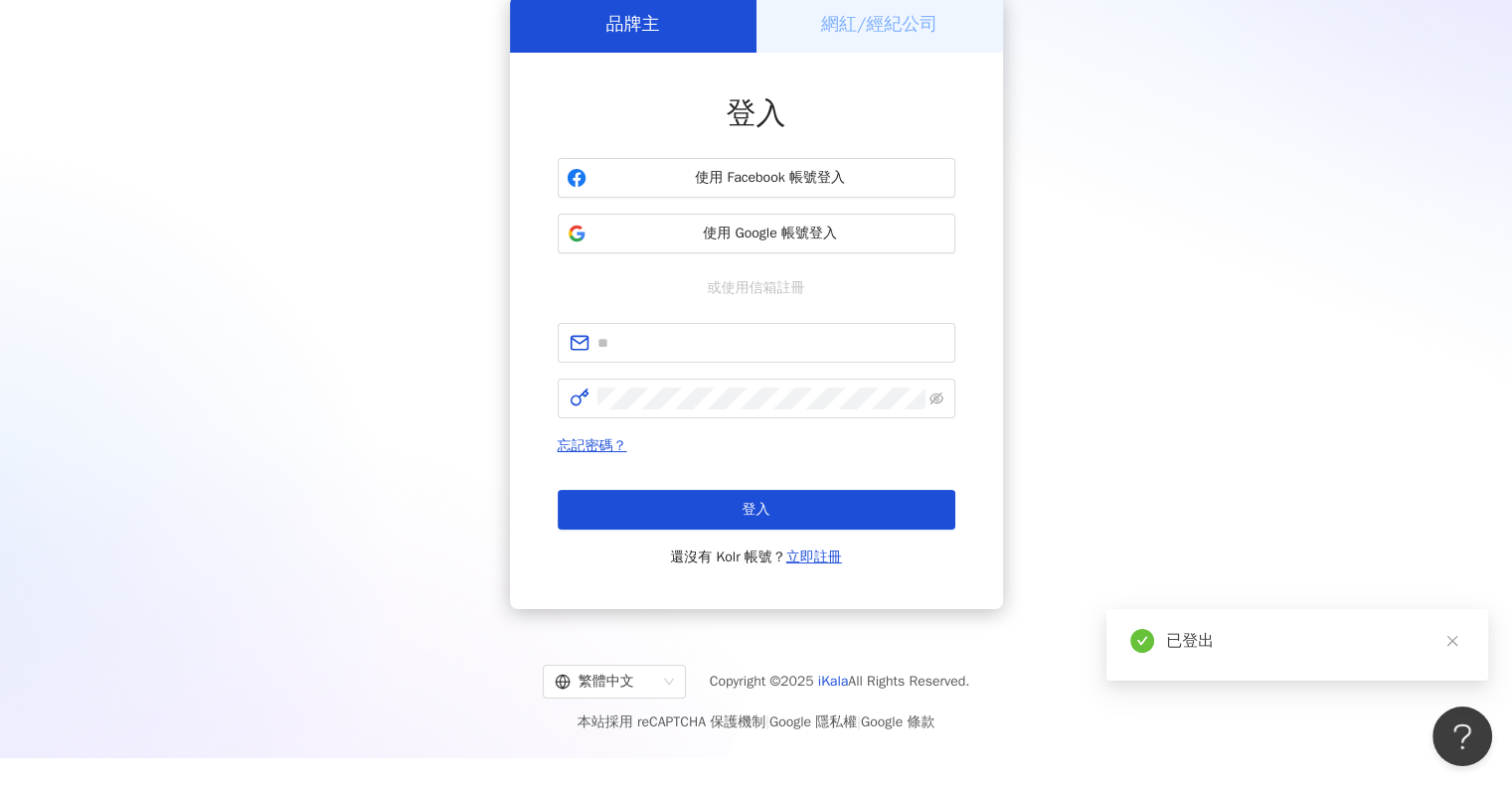 scroll, scrollTop: 0, scrollLeft: 0, axis: both 